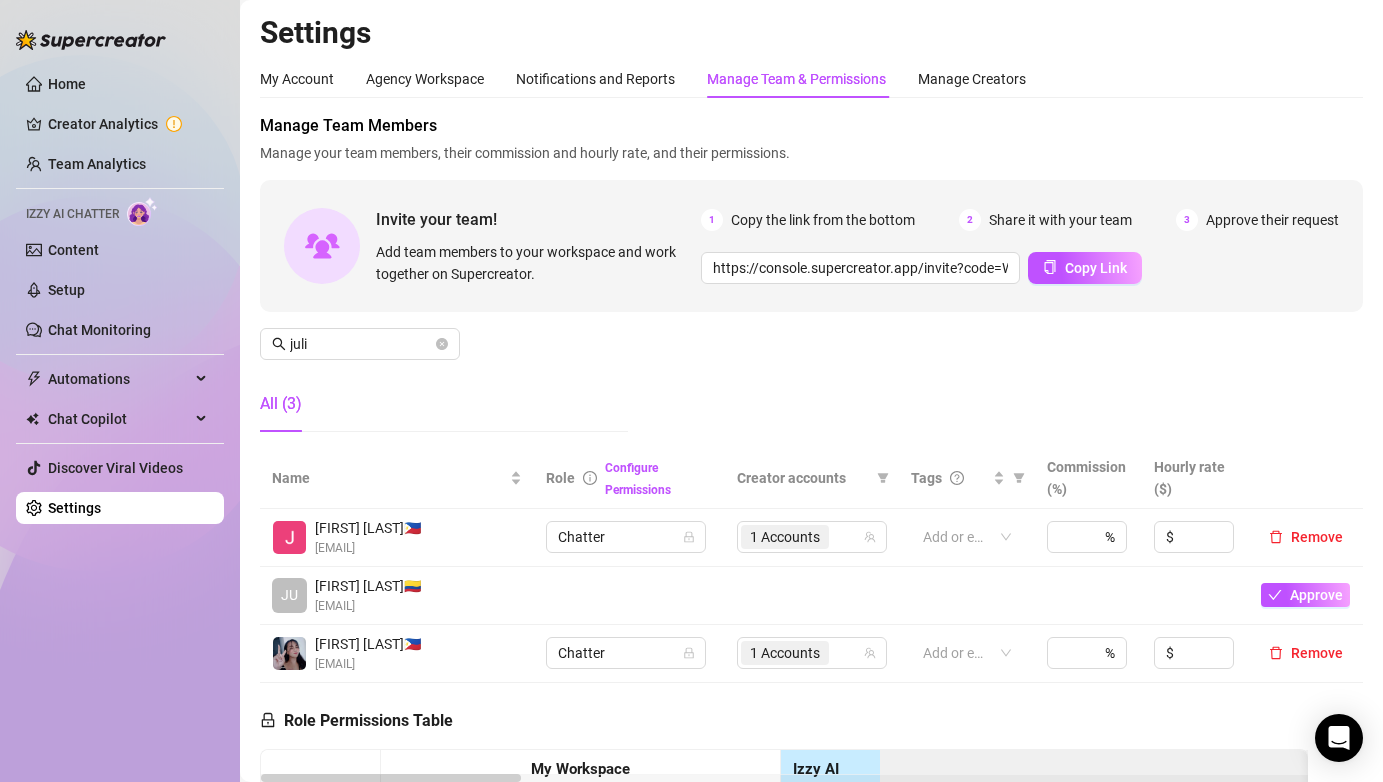 scroll, scrollTop: 0, scrollLeft: 0, axis: both 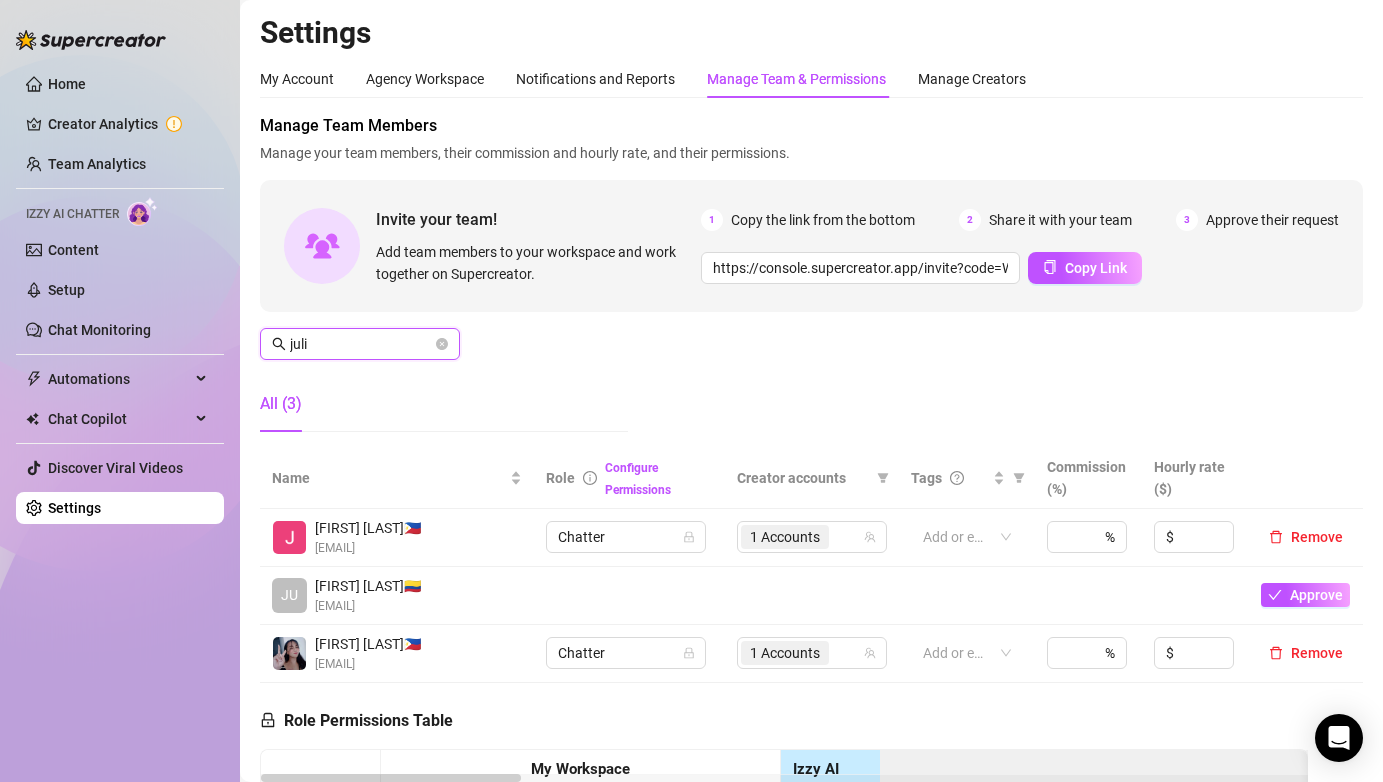 click on "juli" at bounding box center [361, 344] 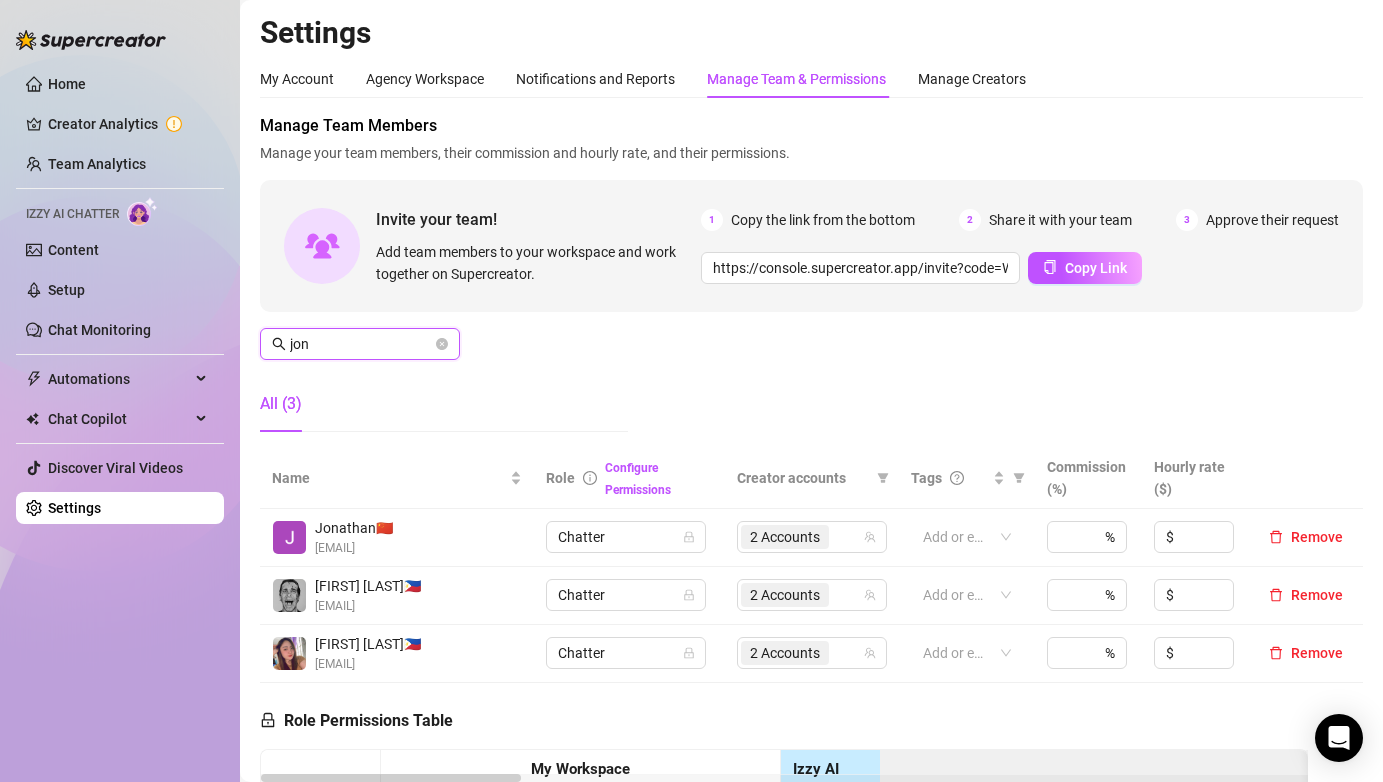 type on "jon" 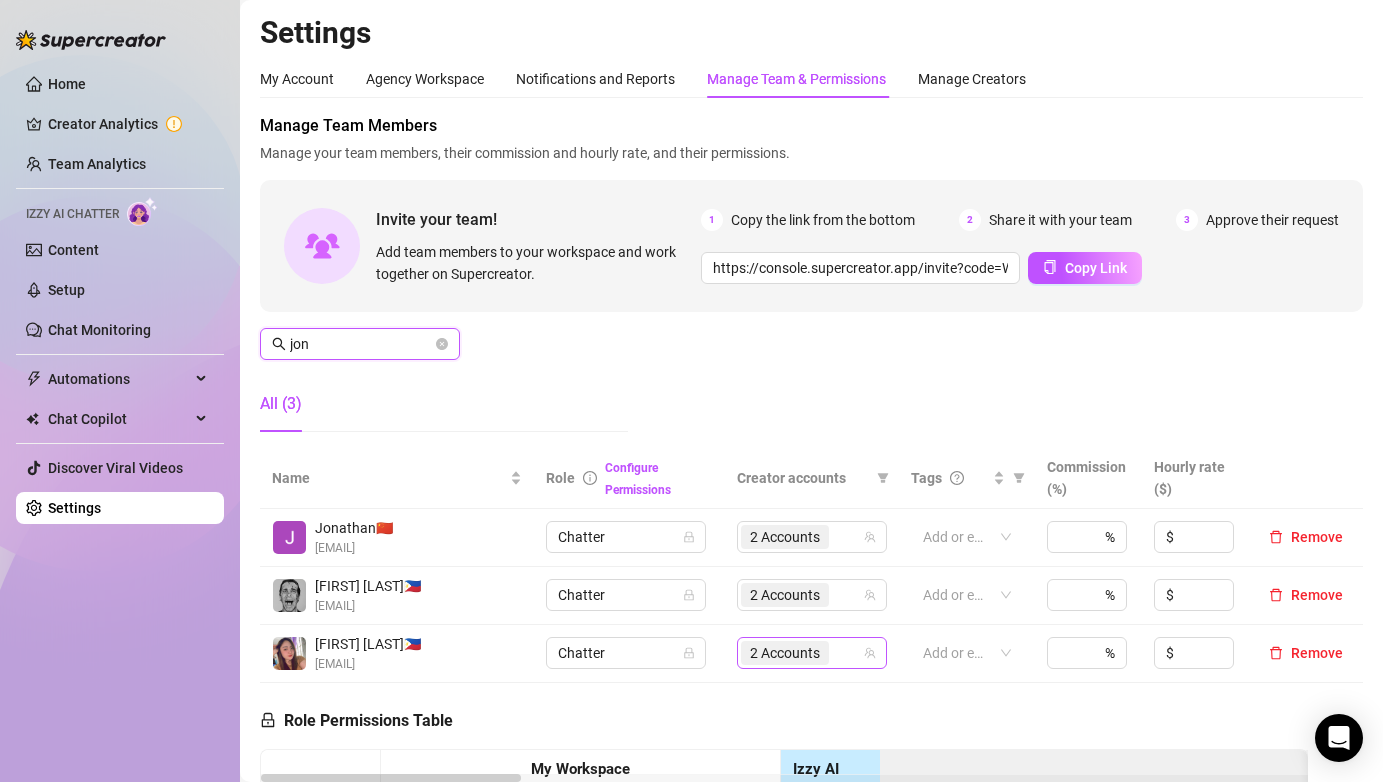click on "2 Accounts" at bounding box center (785, 653) 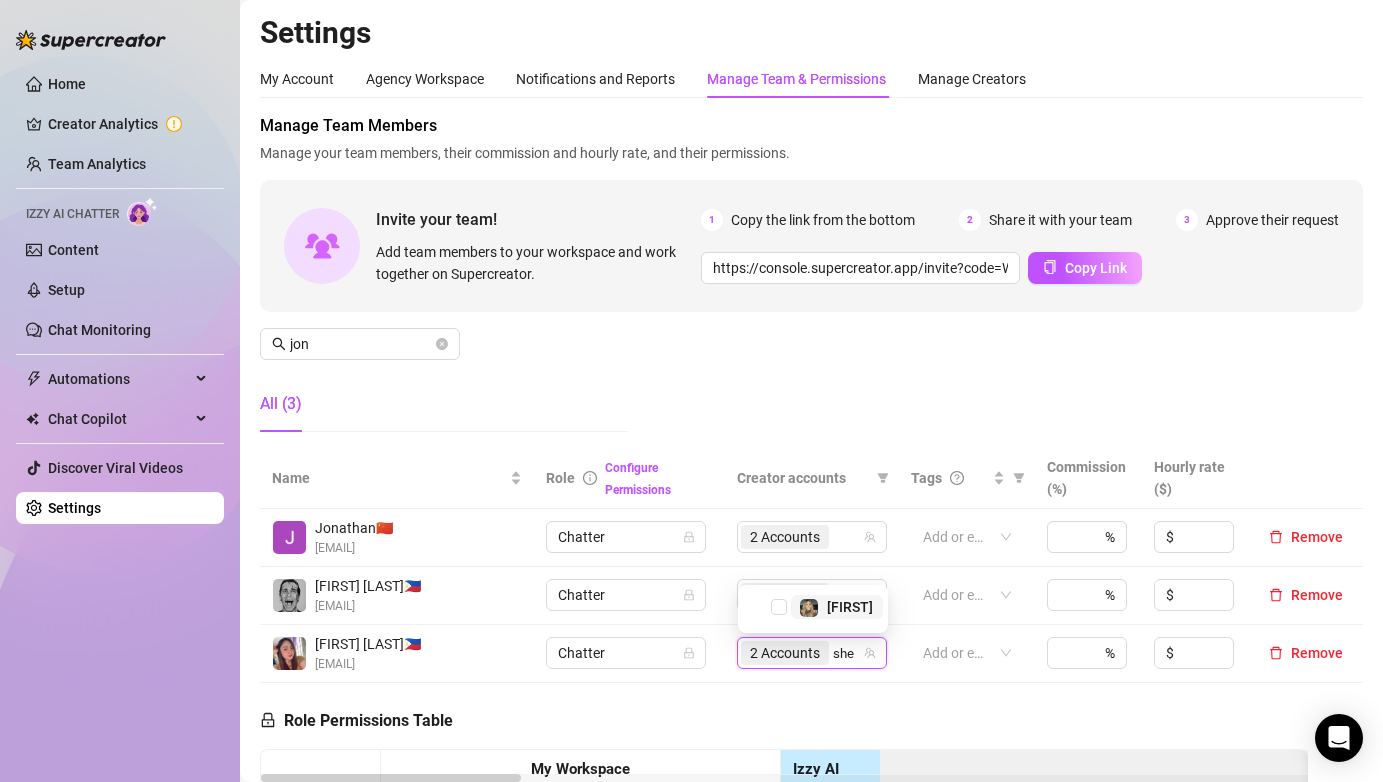 type on "shel" 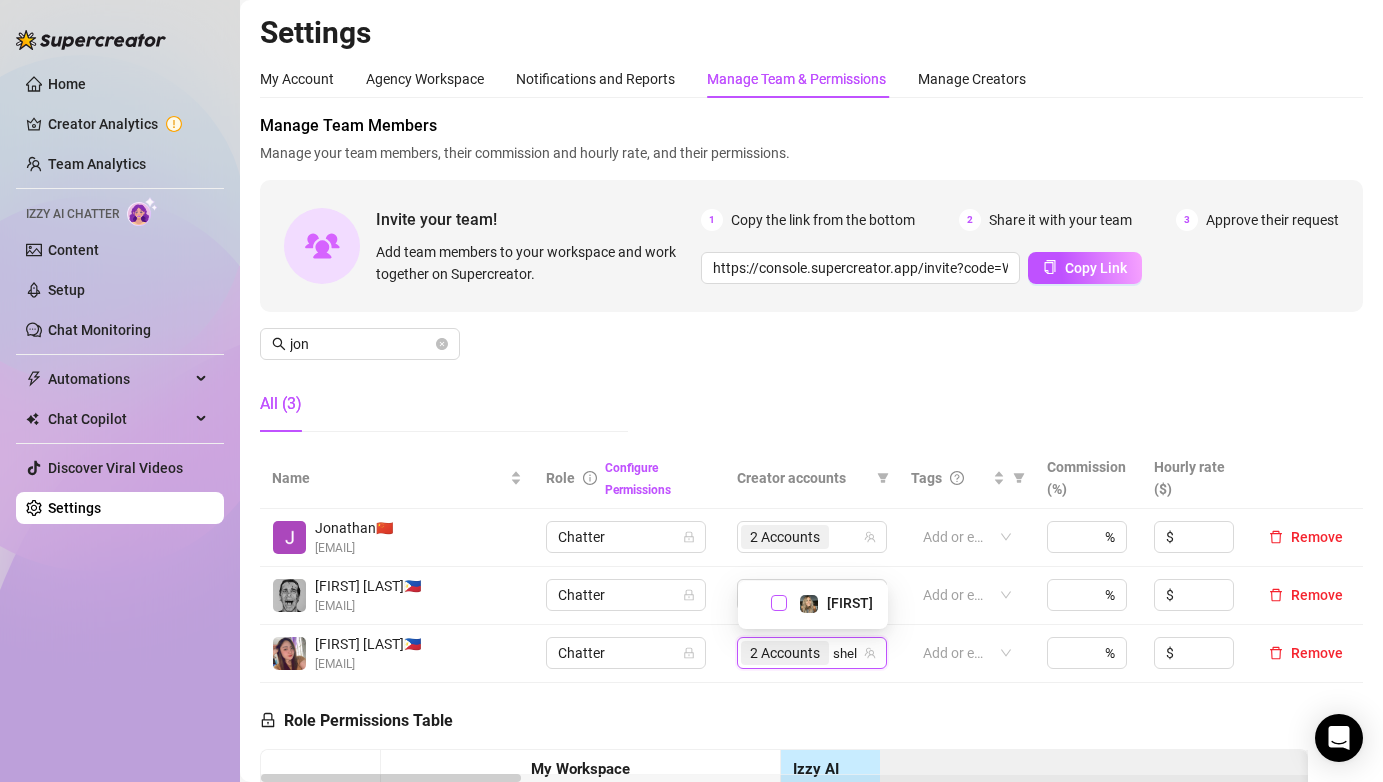 click at bounding box center [779, 603] 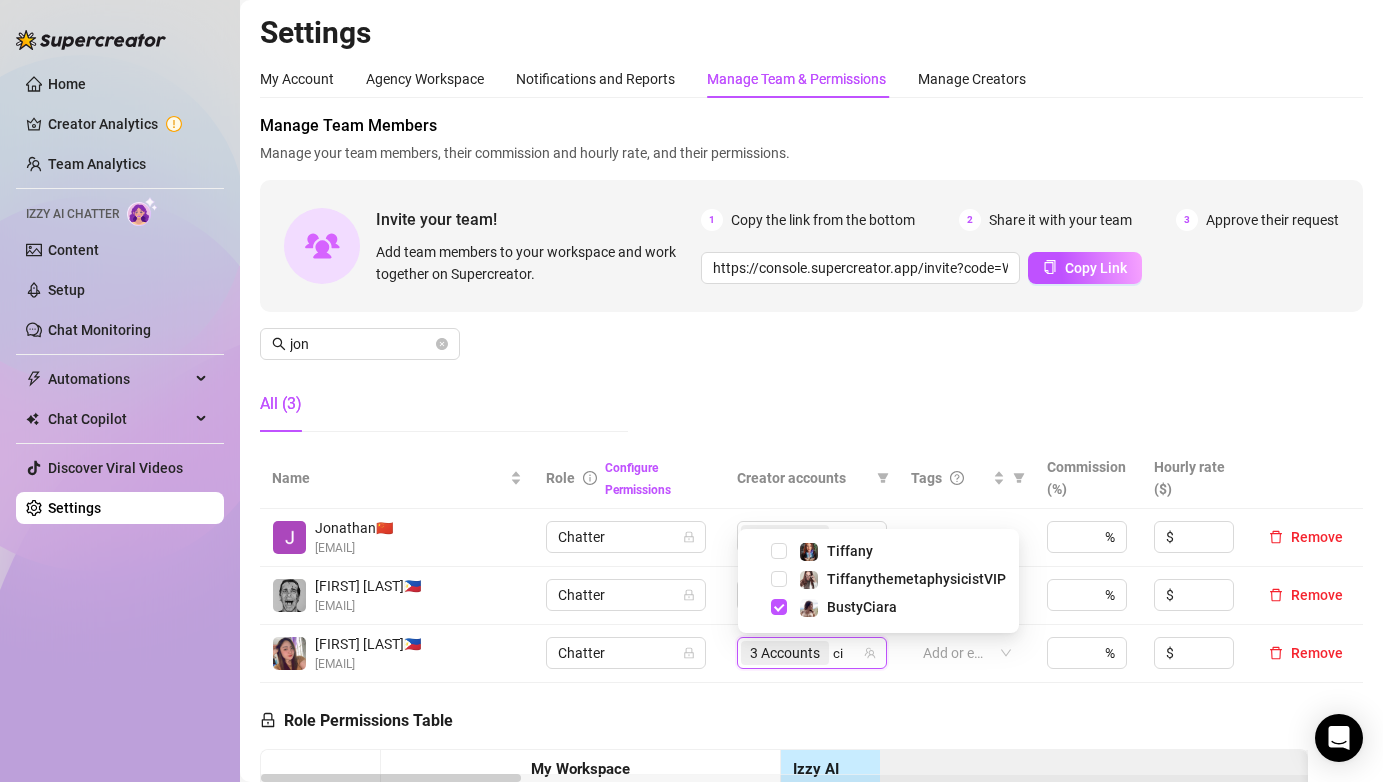type on "c" 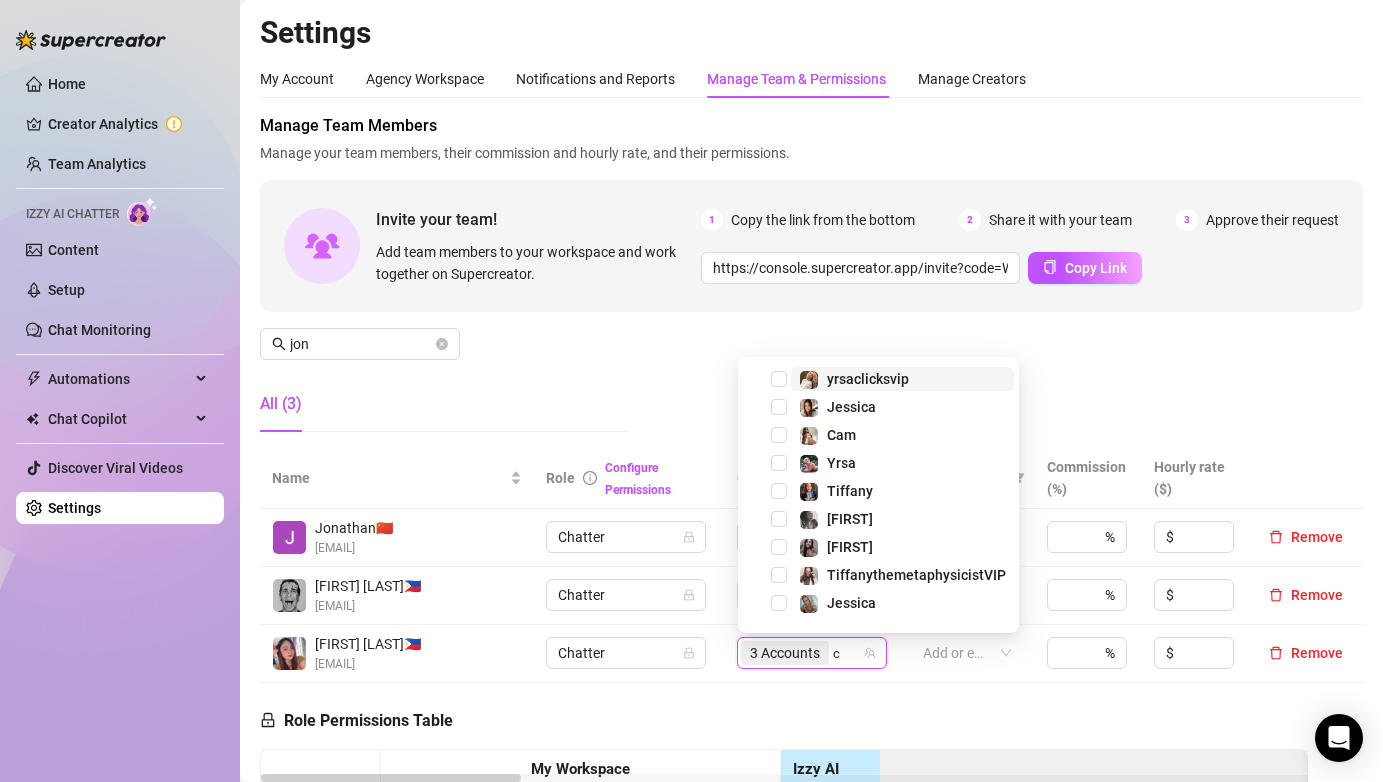 type 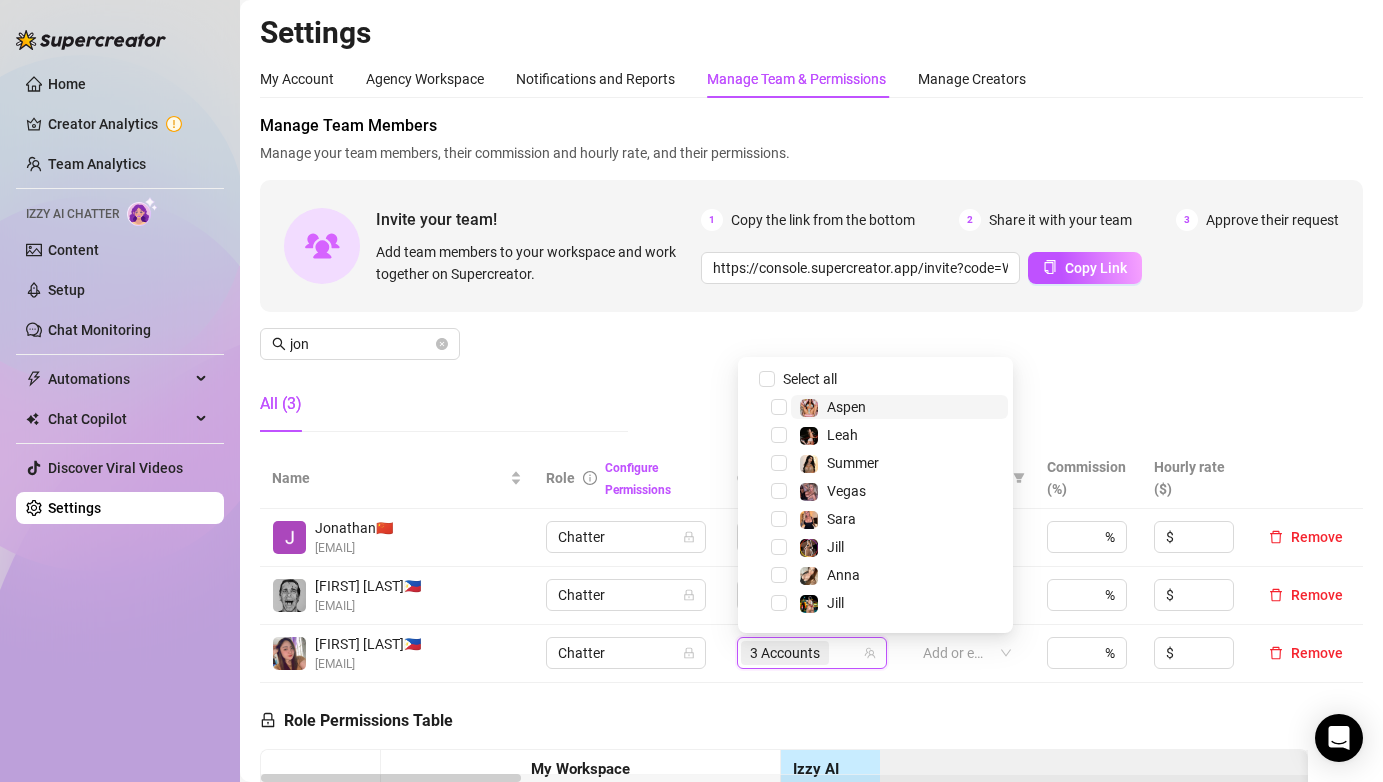 click on "3 Accounts" at bounding box center [785, 653] 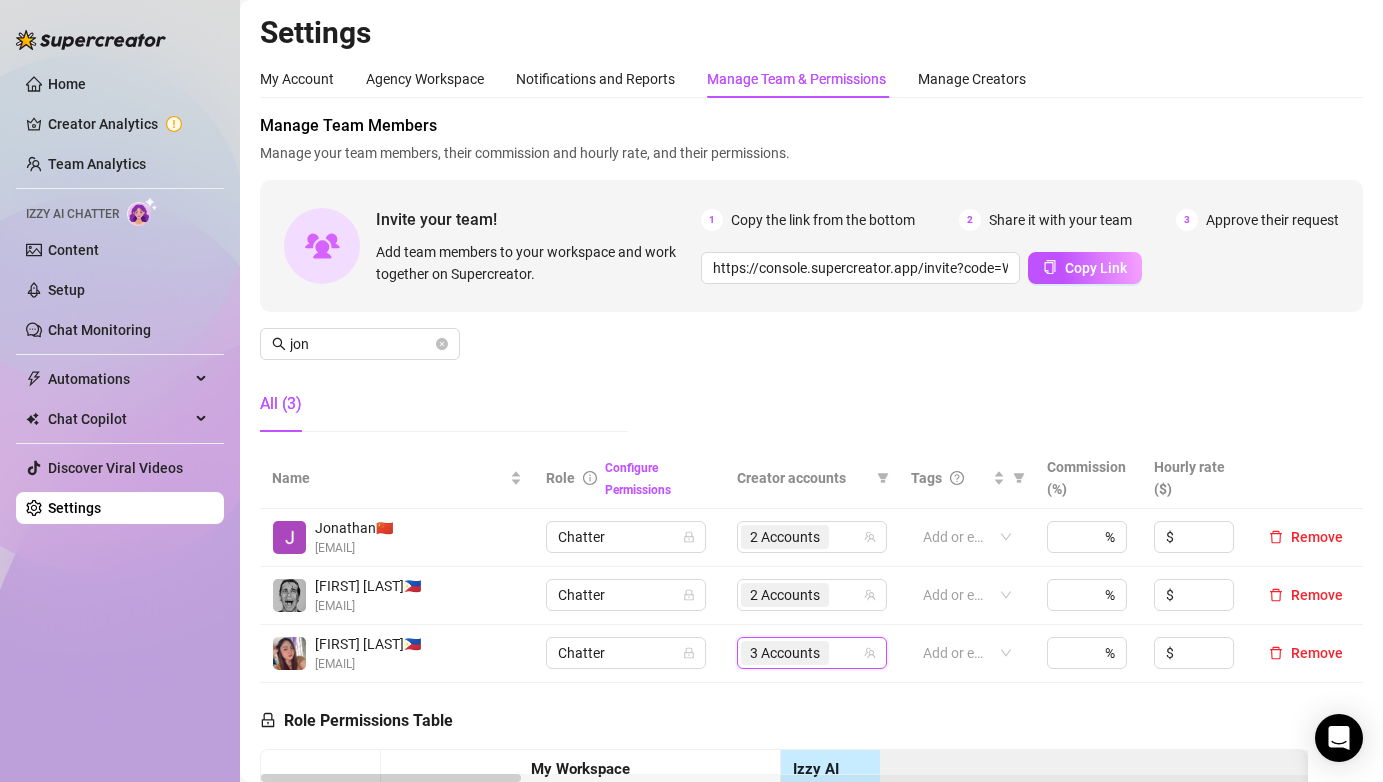 click on "3 Accounts" at bounding box center (785, 653) 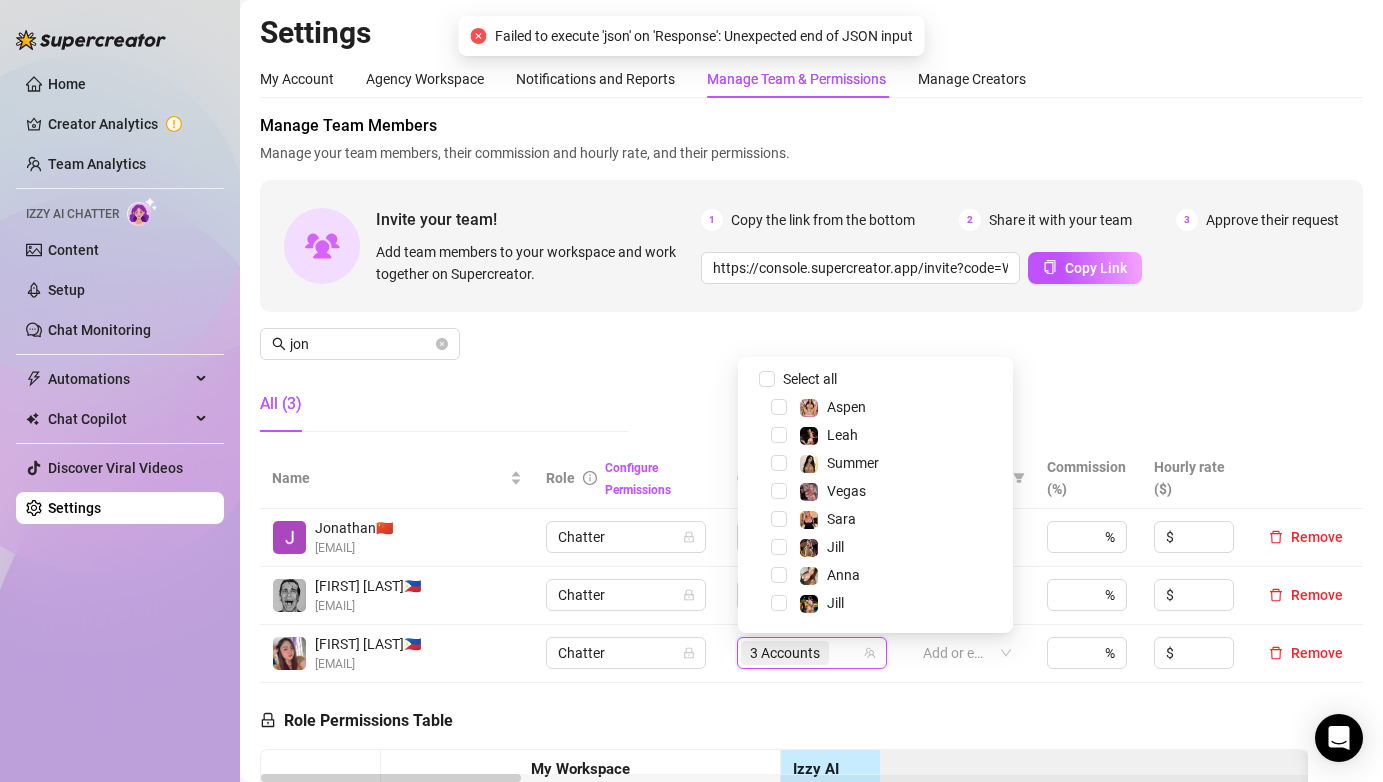 click on "Manage Team Members Manage your team members, their commission and hourly rate, and their permissions. Invite your team! Add team members to your workspace and work together on Supercreator. 1 Copy the link from the bottom 2 Share it with your team 3 Approve their request https://console.supercreator.app/invite?code=WqMwg6v3n1cOq0ZCwUzmmFVv36R2&workspace=Fozzy%20 Copy Link jon All (3)" at bounding box center (811, 281) 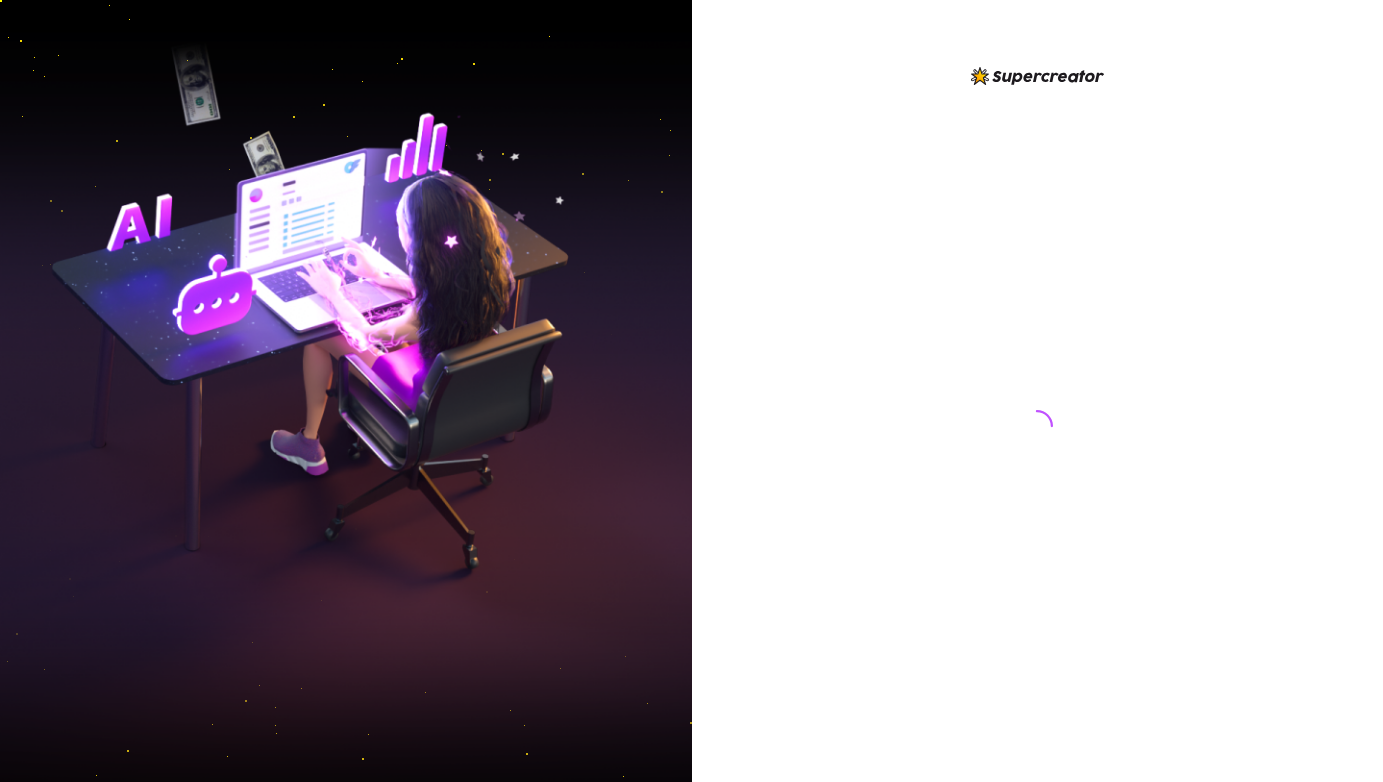 scroll, scrollTop: 0, scrollLeft: 0, axis: both 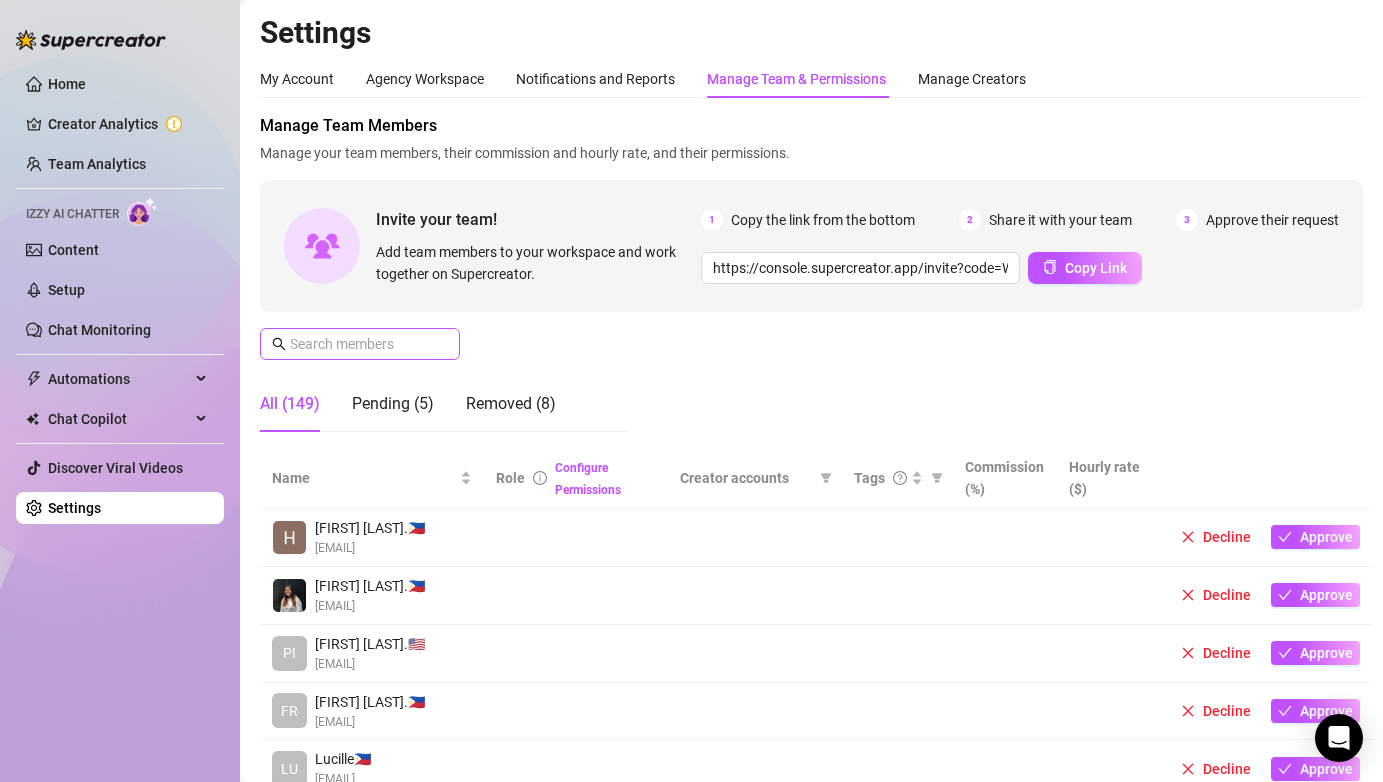 click at bounding box center (360, 344) 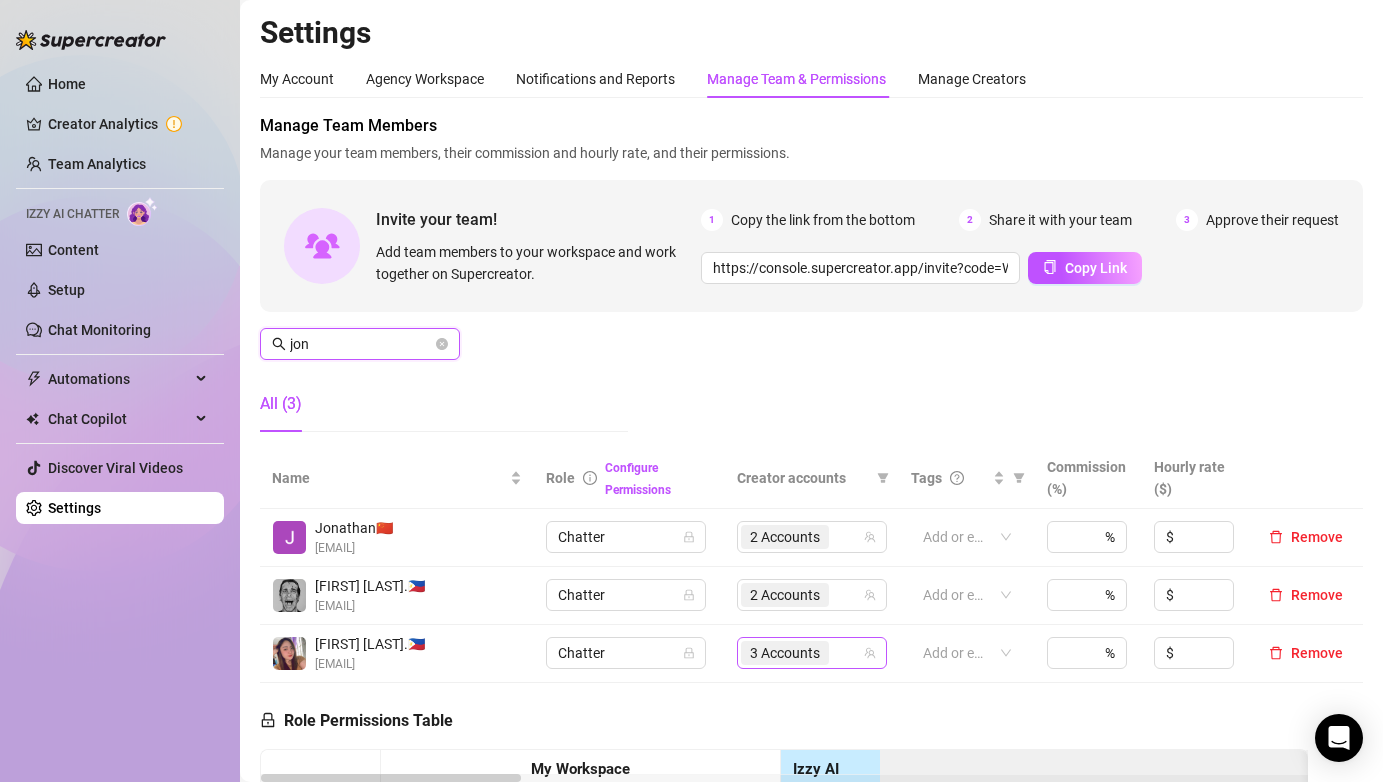 click on "3 Accounts" at bounding box center [785, 653] 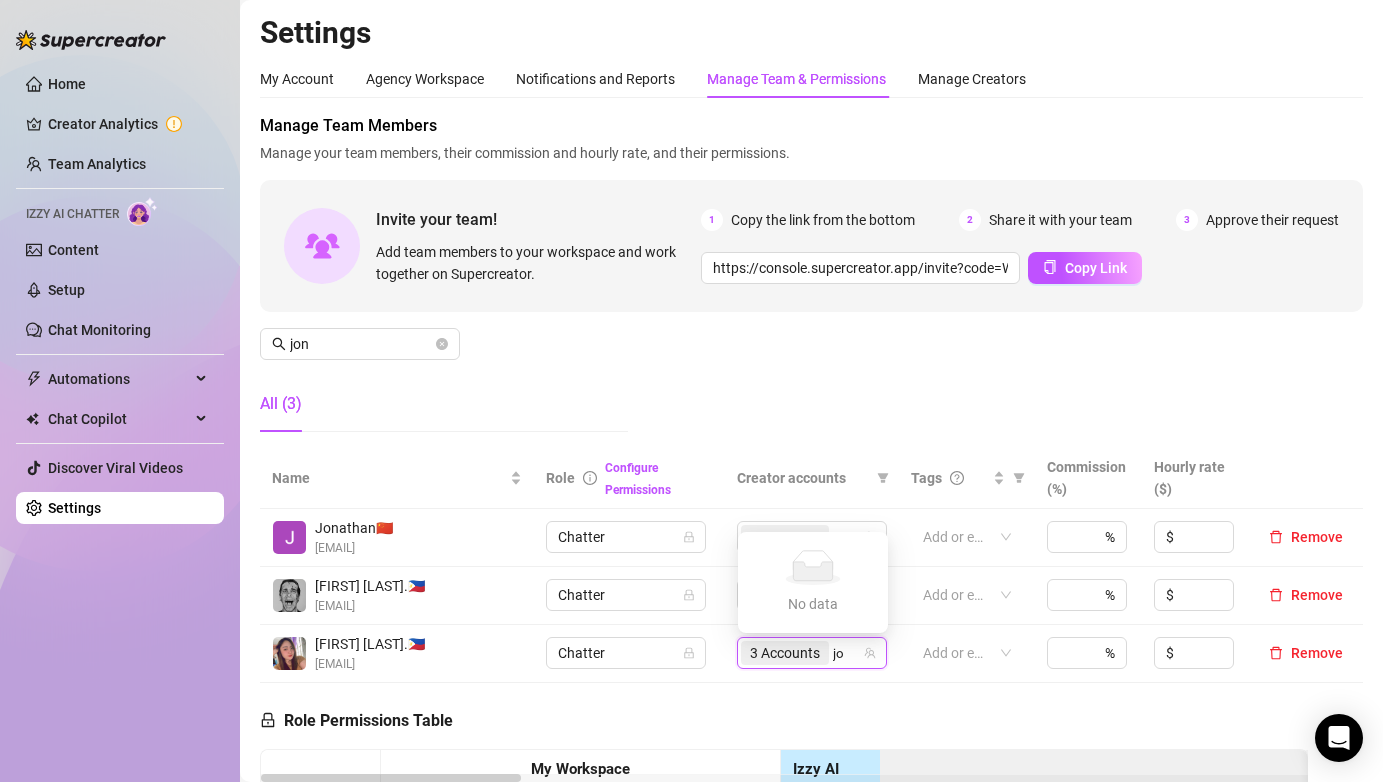 type on "j" 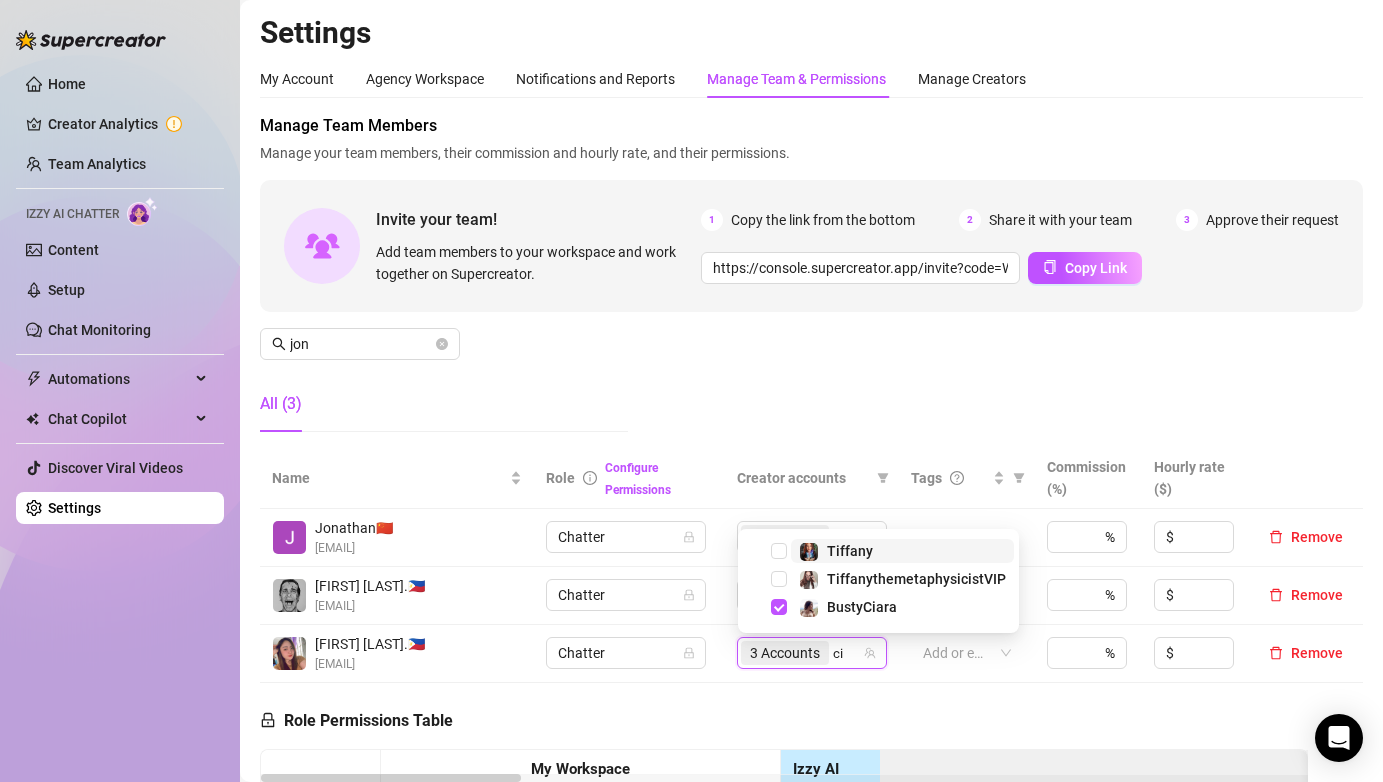 type on "c" 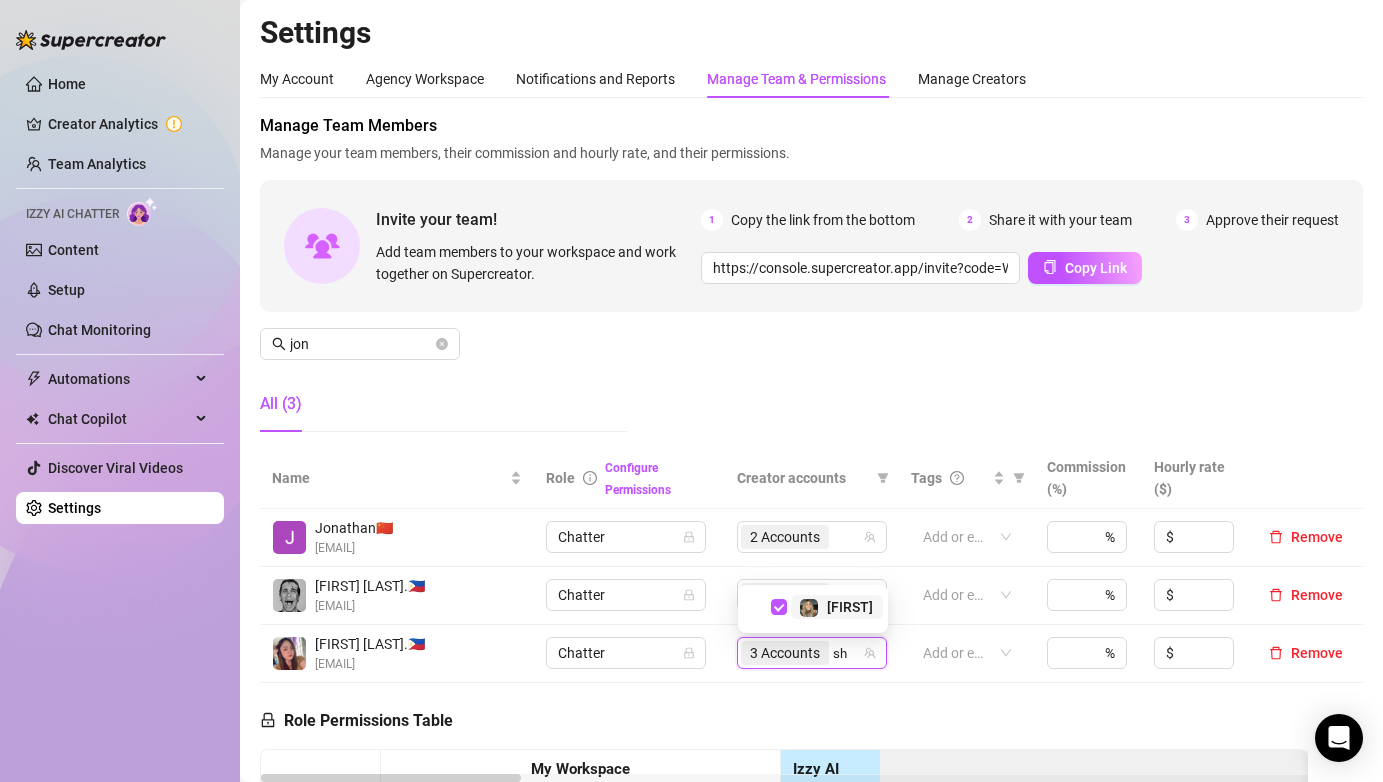 type on "she" 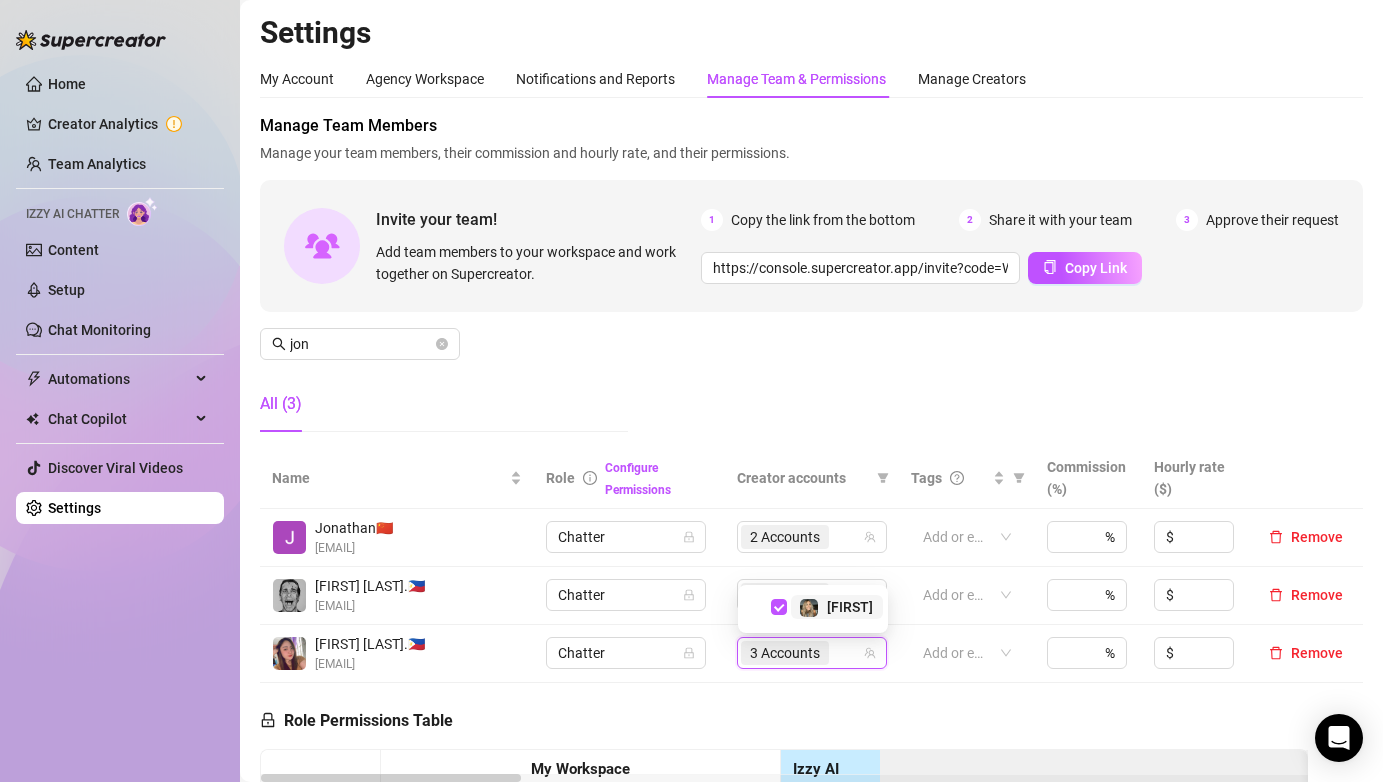 click on "Role Permissions Table Role My Workspace Izzy AI OnlyFans Side Menu OnlyFans Chat Page OnlyFans Account Settings OnlyFans Statements Page Analytics Dashboard Automations Team Management Workspace Settings & Billing Manually Start / Pause Bank Collections (Lists) Disconnect Session Mass Message Mass Message Stats My Profile Notifications Your Cards Posts Promotions Queue Referrals Release Forms Statistics Story & Highlights Streaming Vault Chats Chat - Add New Media Account Fans and following General (Display) Messaging Notifications Privacy and safety Profile Social Media Story Streaming Subscription price and bundles Tracking Links Statements (Earnings) Chargebacks Earnings Statistics Payout Requests Referrals                                                                                     Chatter Account Manager Team Manager Supervisor Owner Analyst" at bounding box center [784, 961] 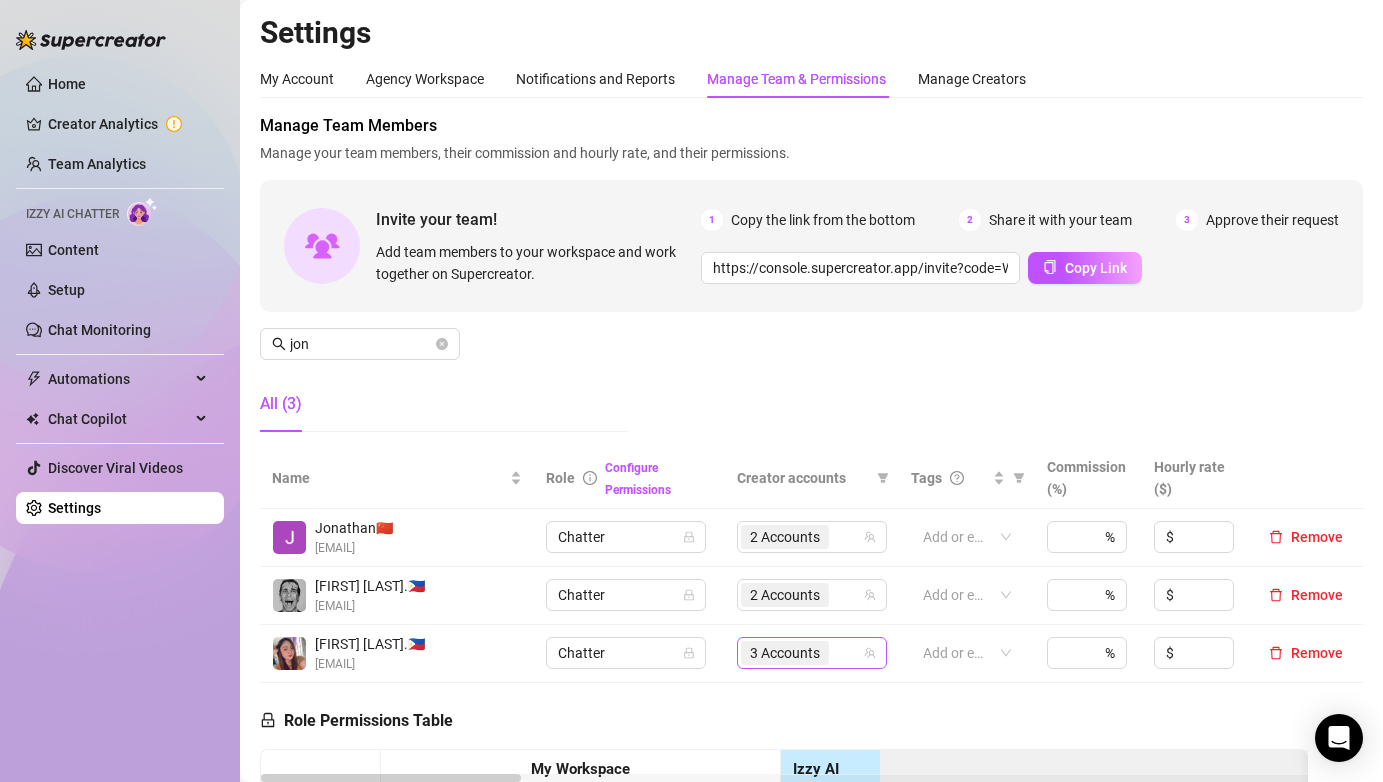 click on "3 Accounts" at bounding box center (785, 653) 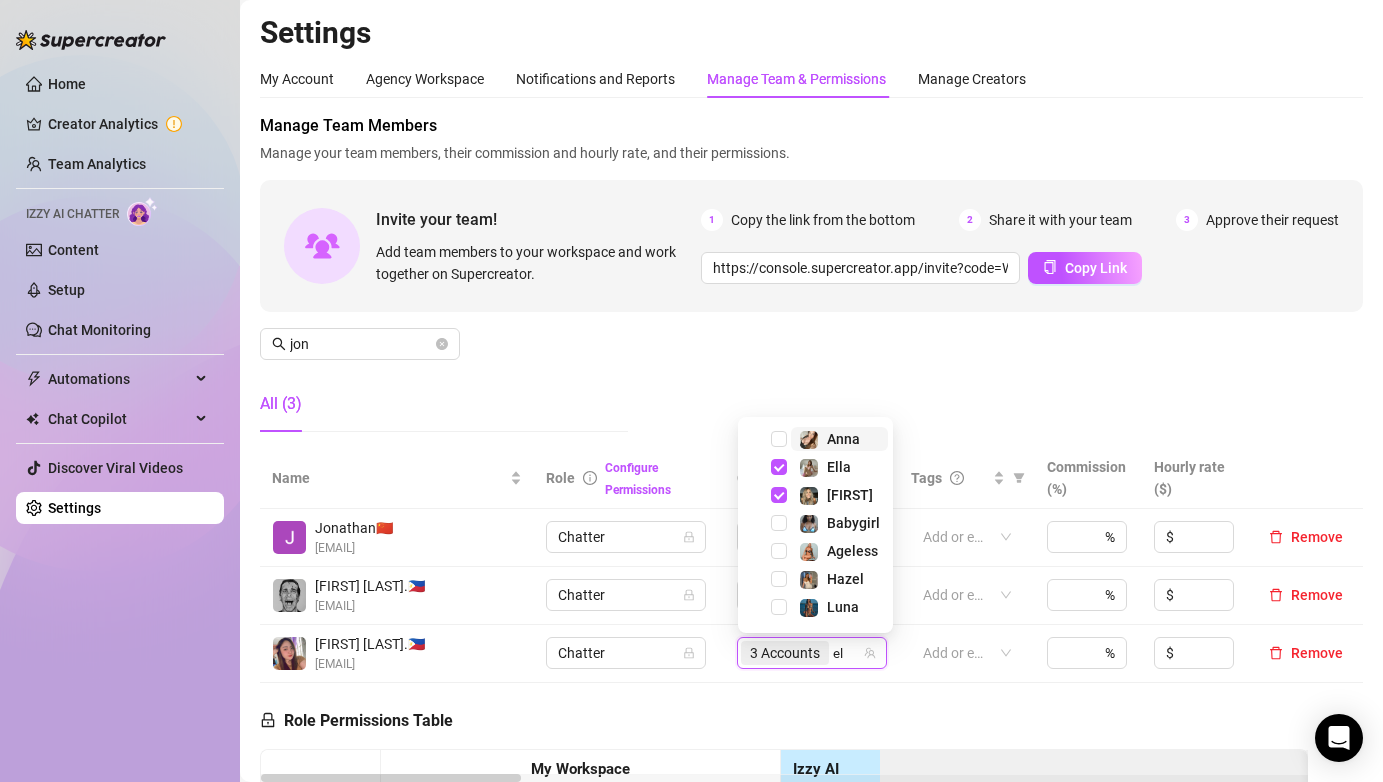 type on "ell" 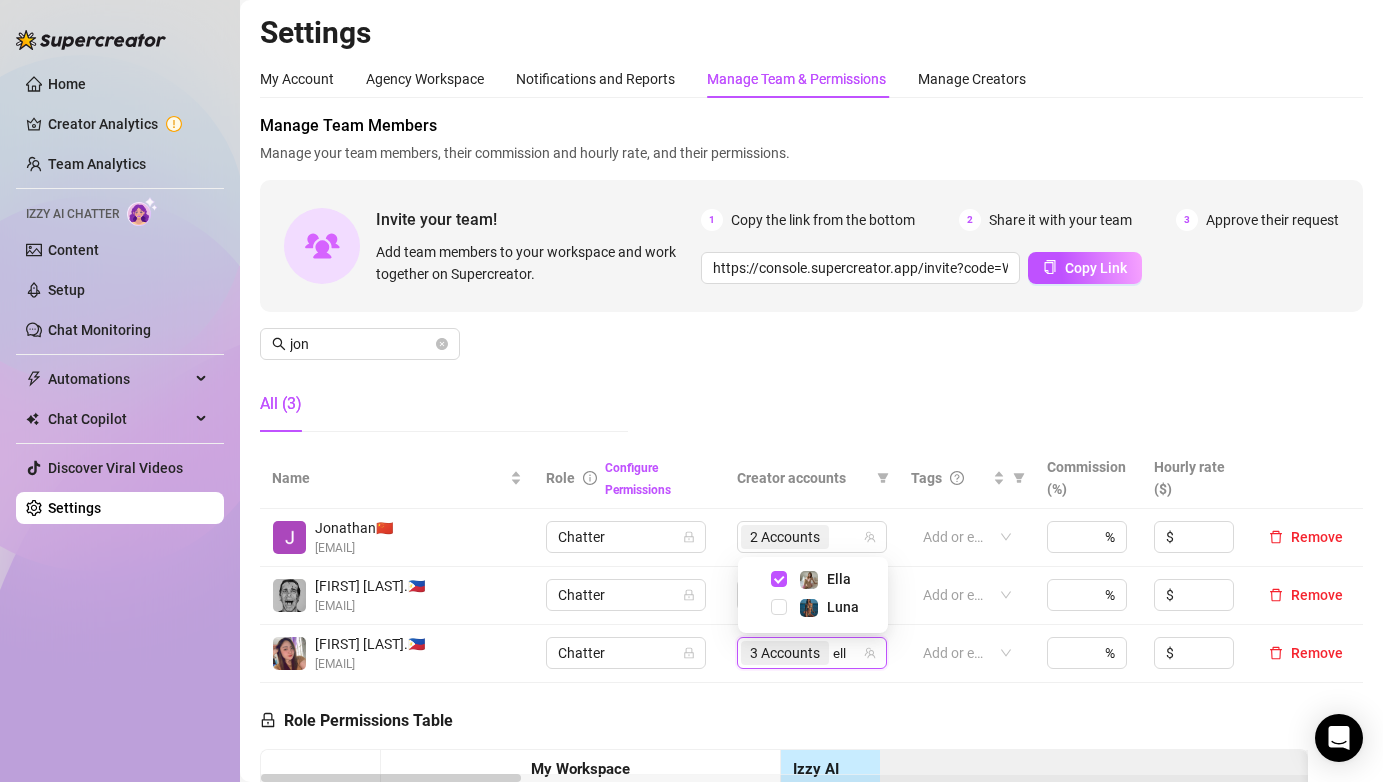 click at bounding box center [779, 579] 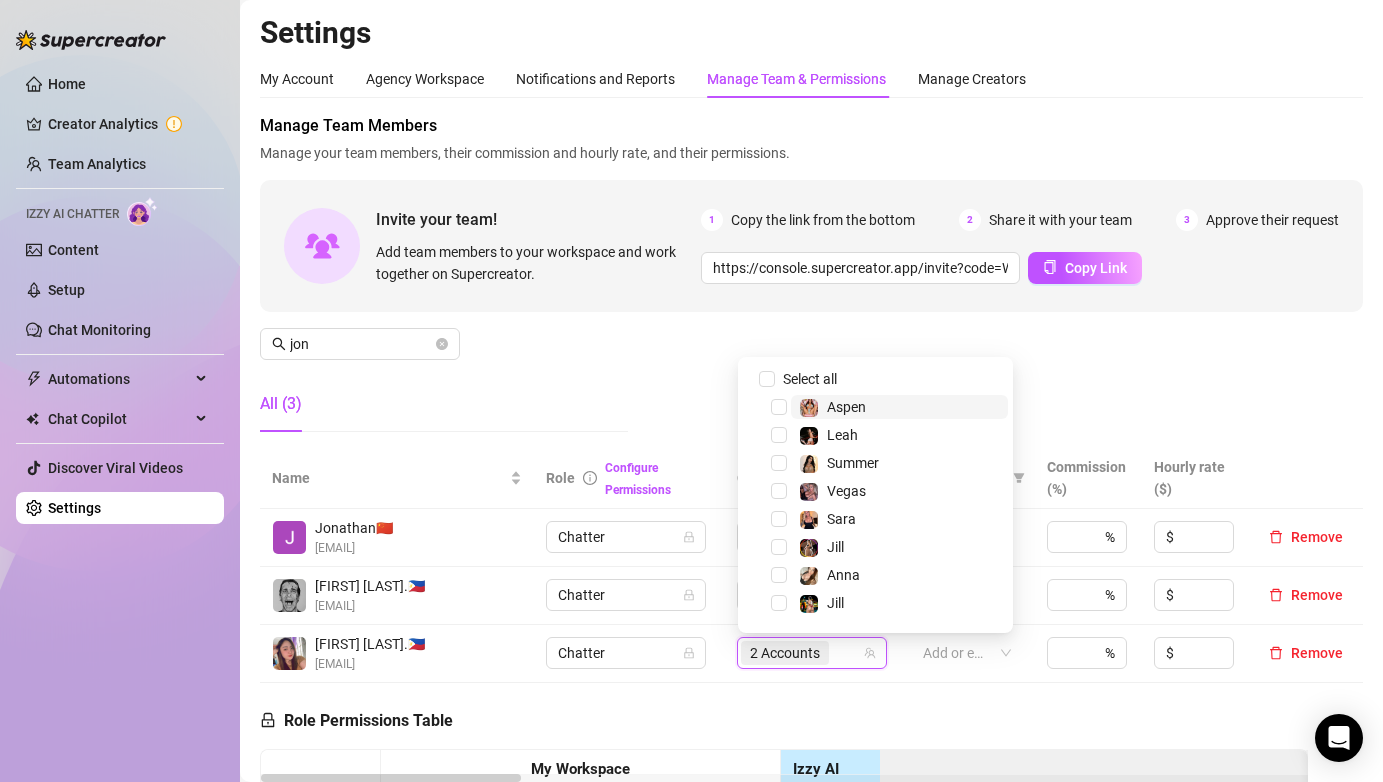 click on "Role Permissions Table Role My Workspace Izzy AI OnlyFans Side Menu OnlyFans Chat Page OnlyFans Account Settings OnlyFans Statements Page Analytics Dashboard Automations Team Management Workspace Settings & Billing Manually Start / Pause Bank Collections (Lists) Disconnect Session Mass Message Mass Message Stats My Profile Notifications Your Cards Posts Promotions Queue Referrals Release Forms Statistics Story & Highlights Streaming Vault Chats Chat - Add New Media Account Fans and following General (Display) Messaging Notifications Privacy and safety Profile Social Media Story Streaming Subscription price and bundles Tracking Links Statements (Earnings) Chargebacks Earnings Statistics Payout Requests Referrals                                                                                     Chatter Account Manager Team Manager Supervisor Owner Analyst" at bounding box center (784, 961) 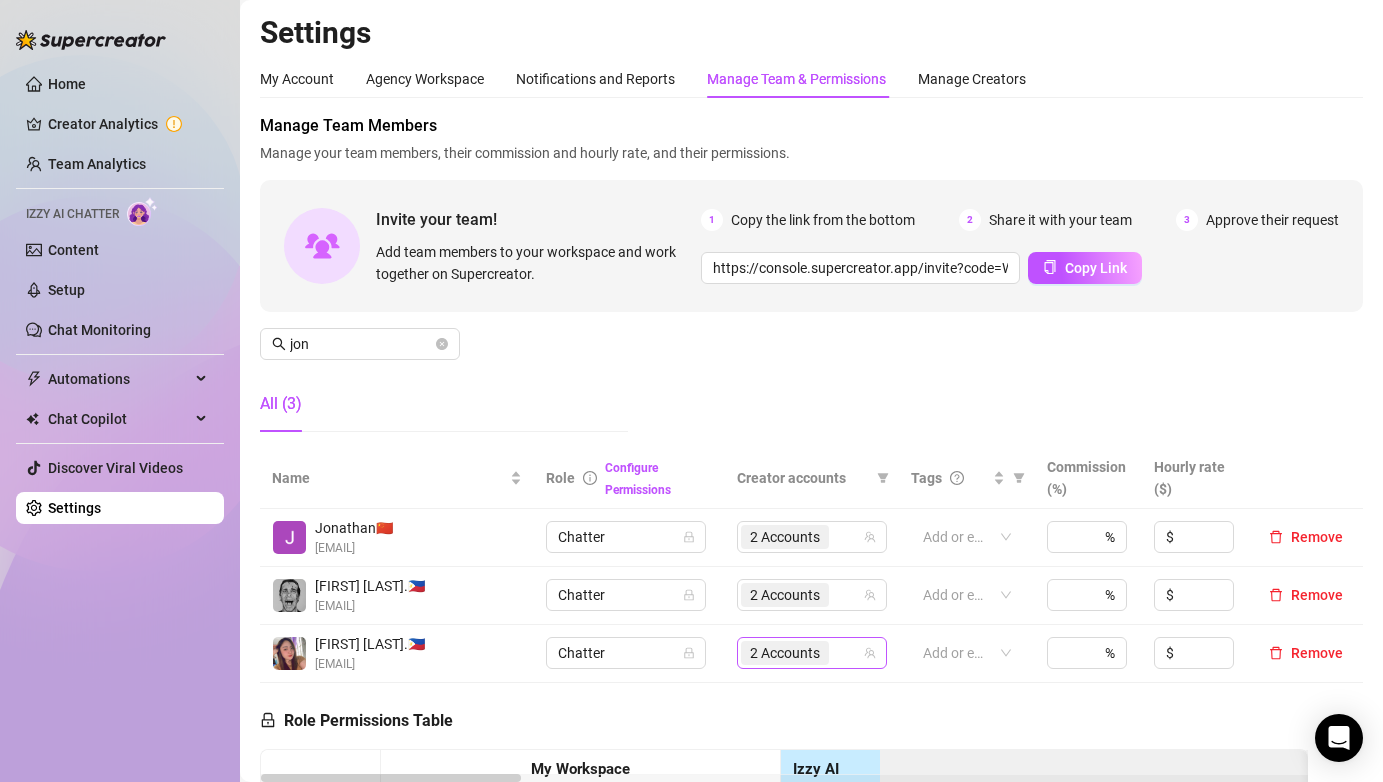 click on "2 Accounts" at bounding box center [785, 653] 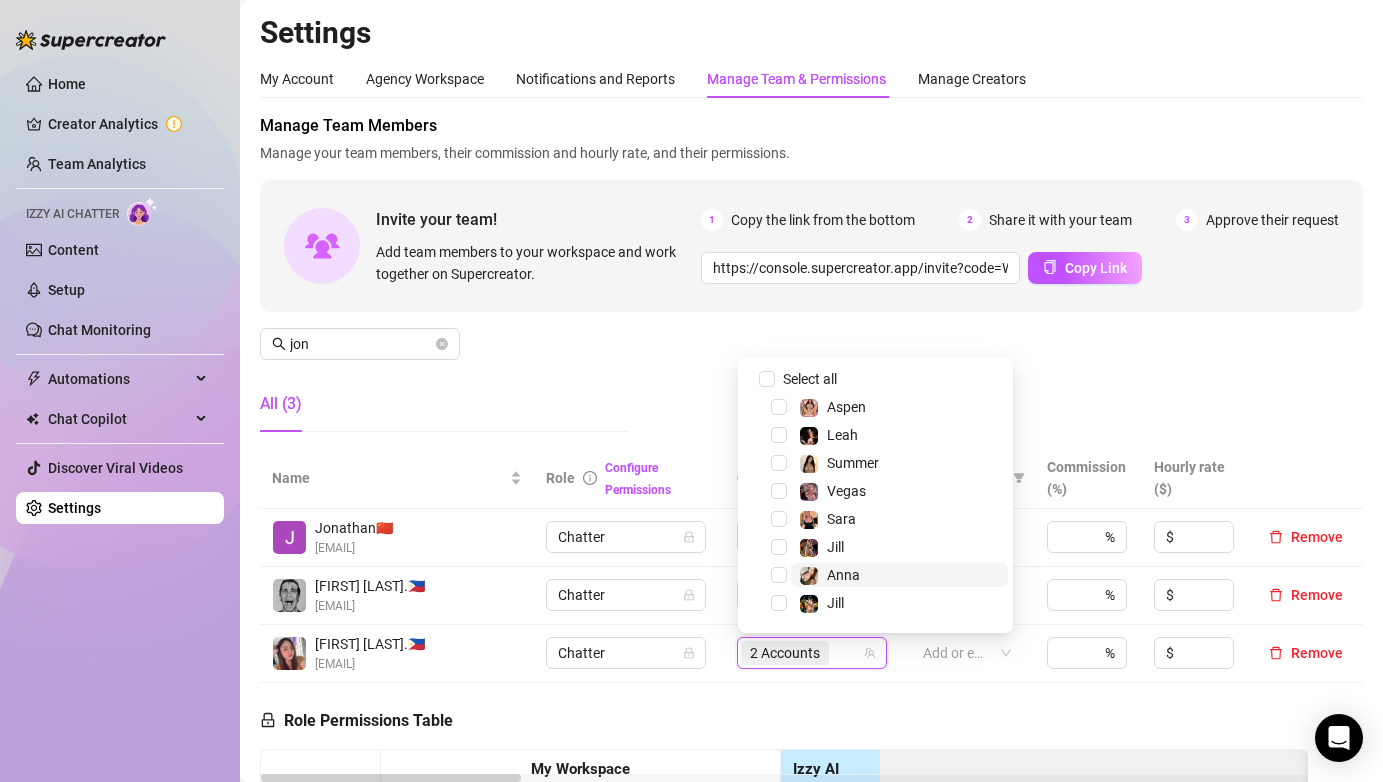 type on "s" 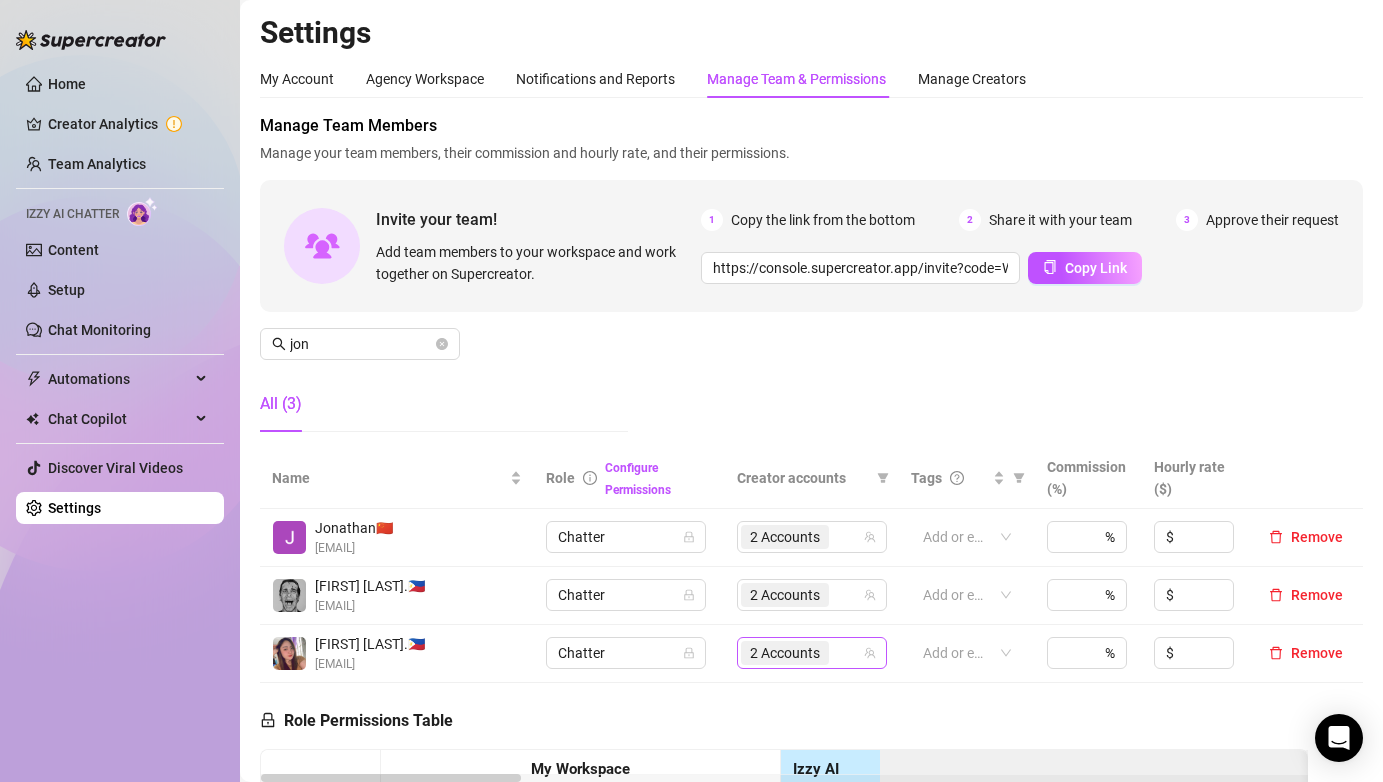 click at bounding box center [835, 653] 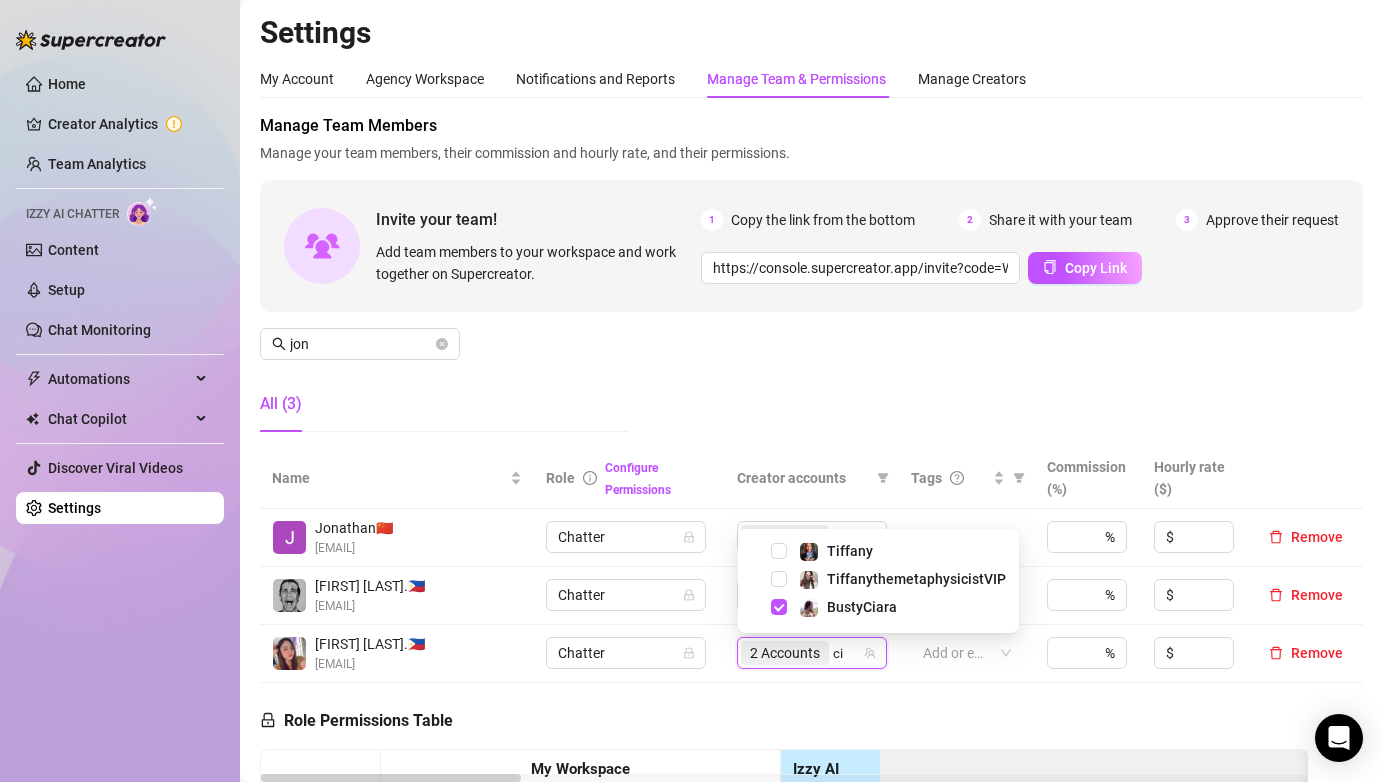 type on "ci" 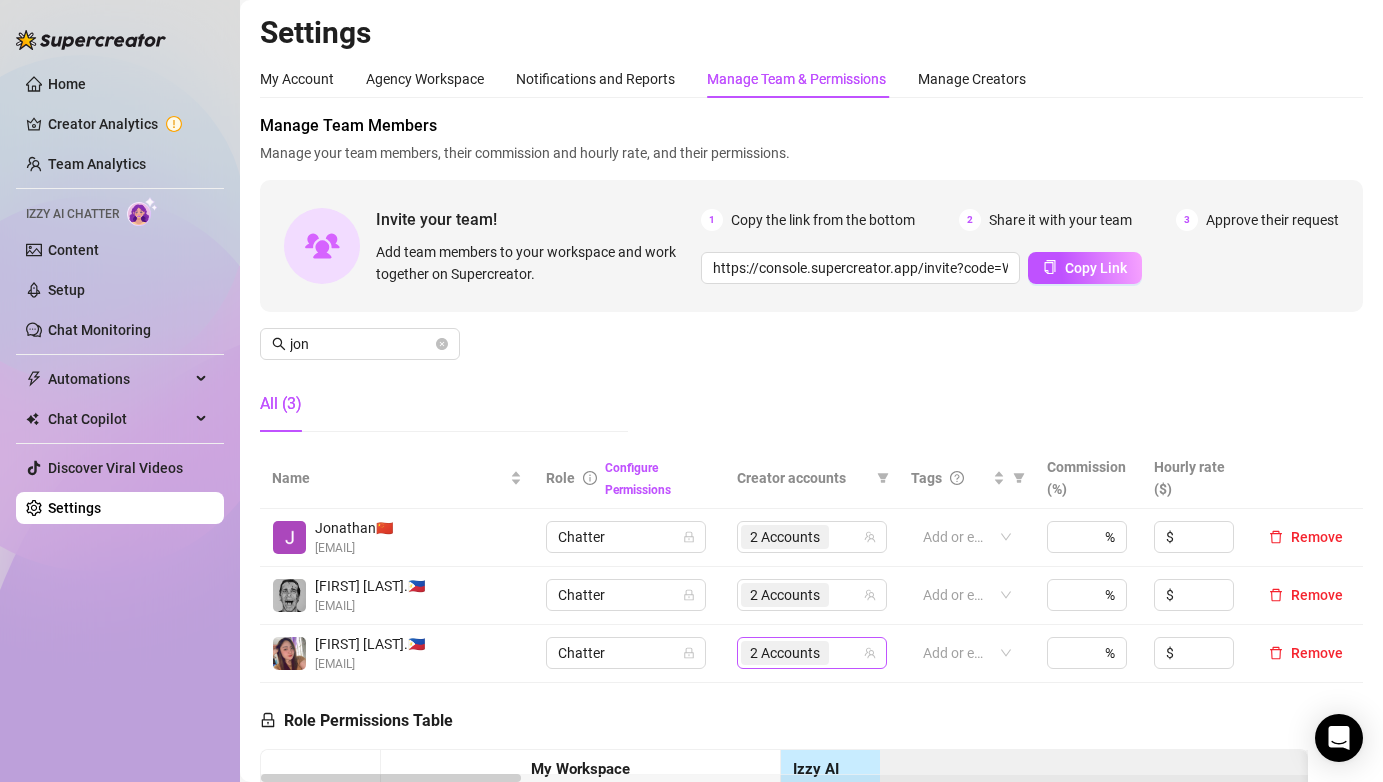 click on "2 Accounts" at bounding box center (801, 653) 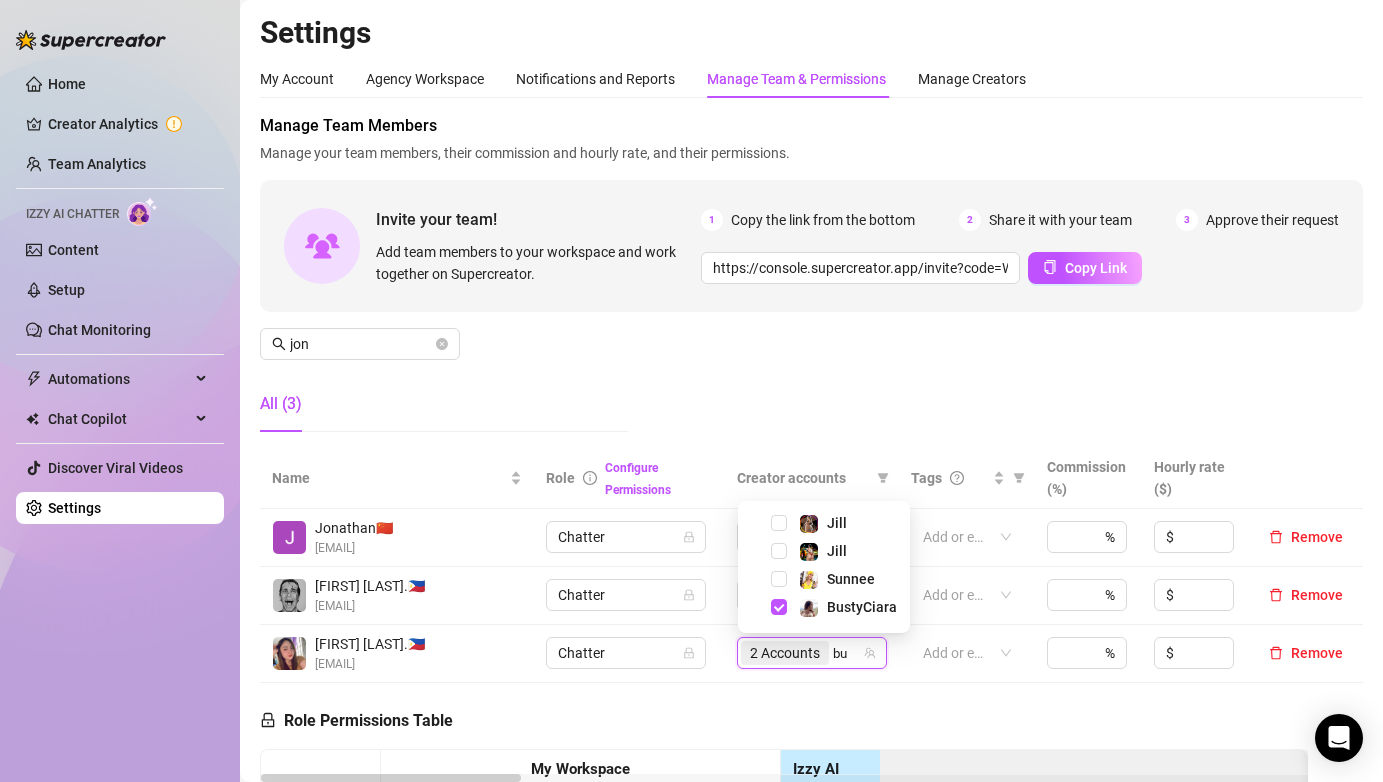 type on "b" 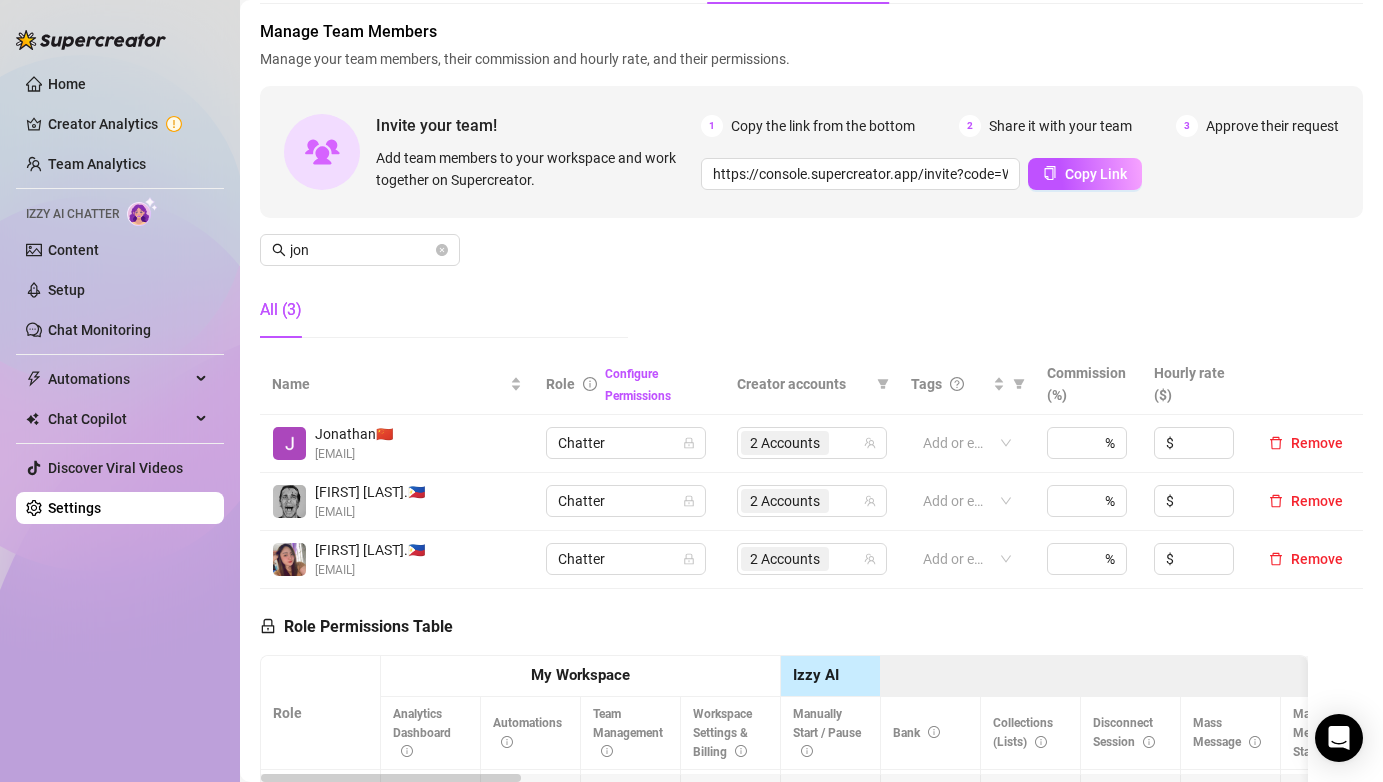 scroll, scrollTop: 98, scrollLeft: 0, axis: vertical 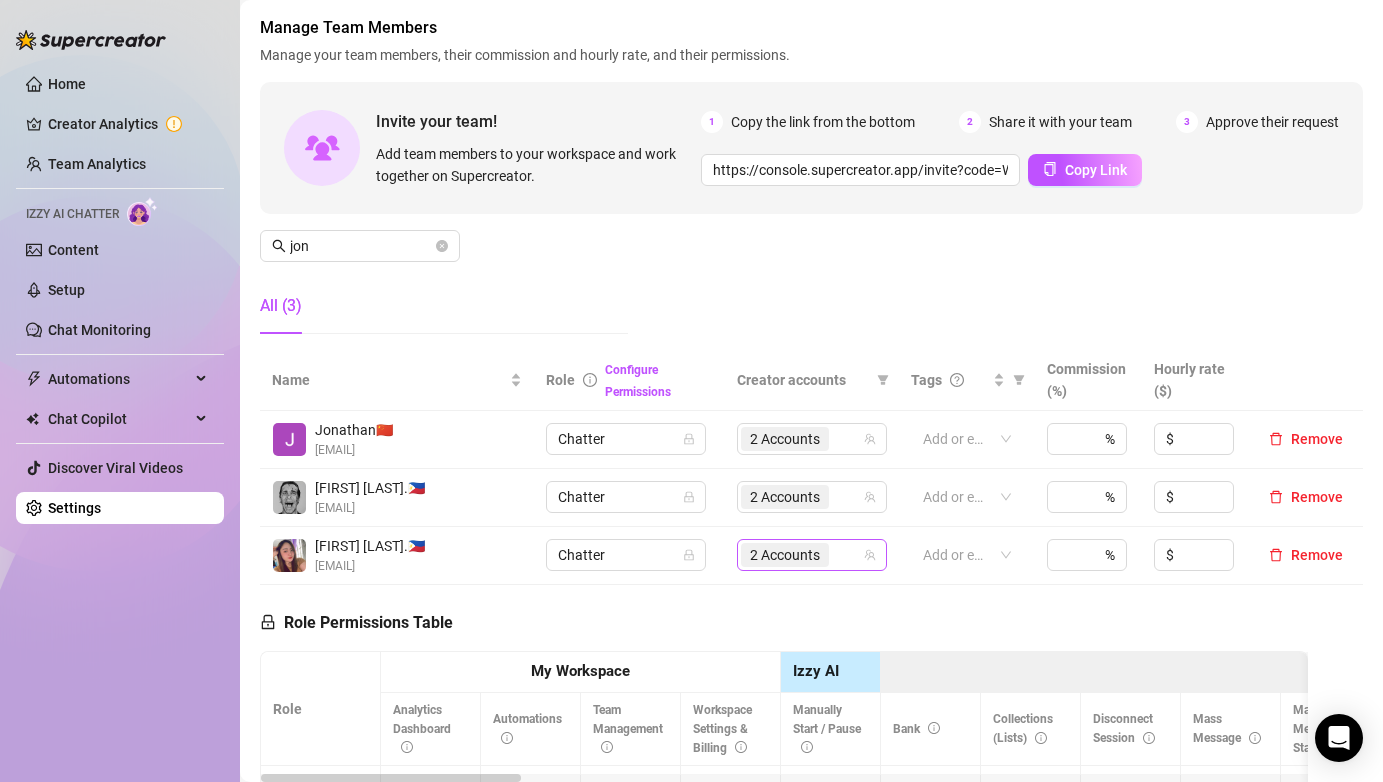 click on "2 Accounts" at bounding box center [801, 555] 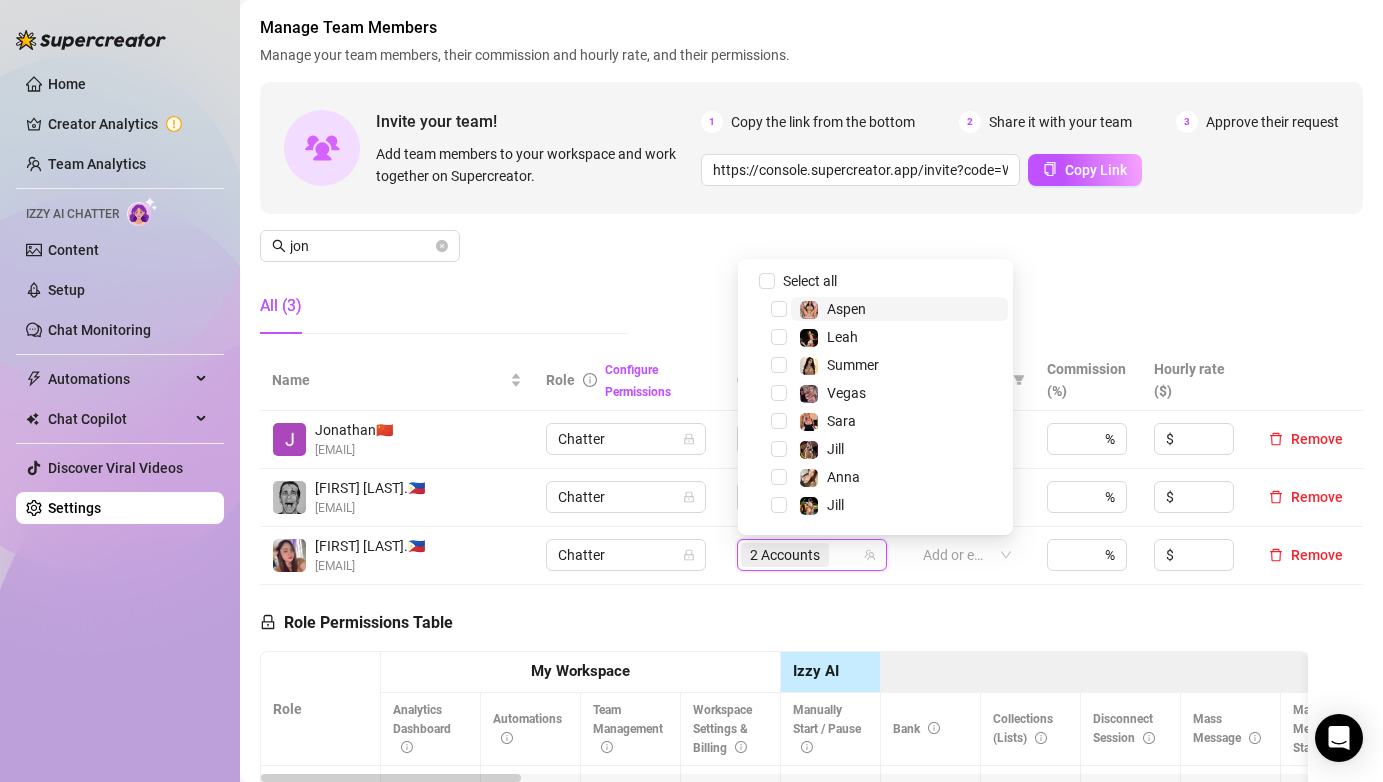type on "s" 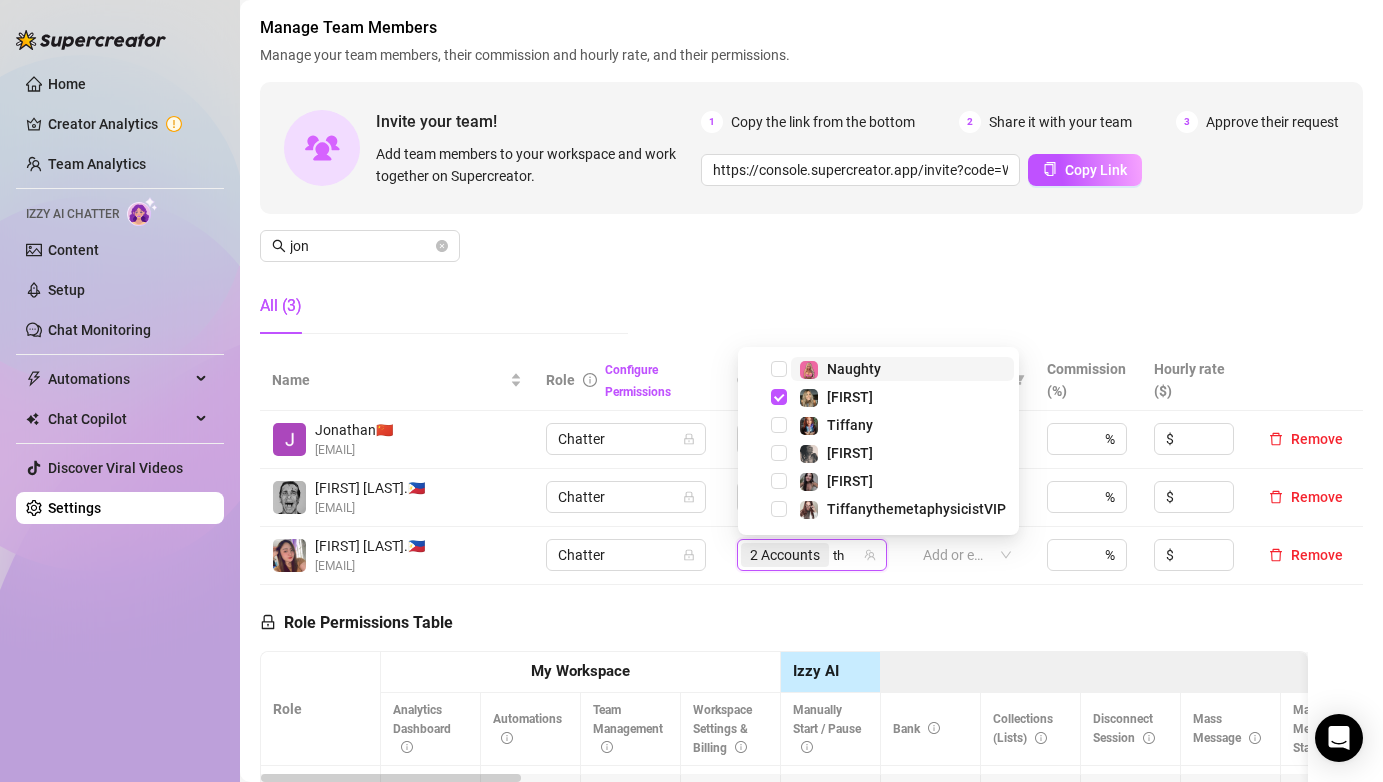type on "the" 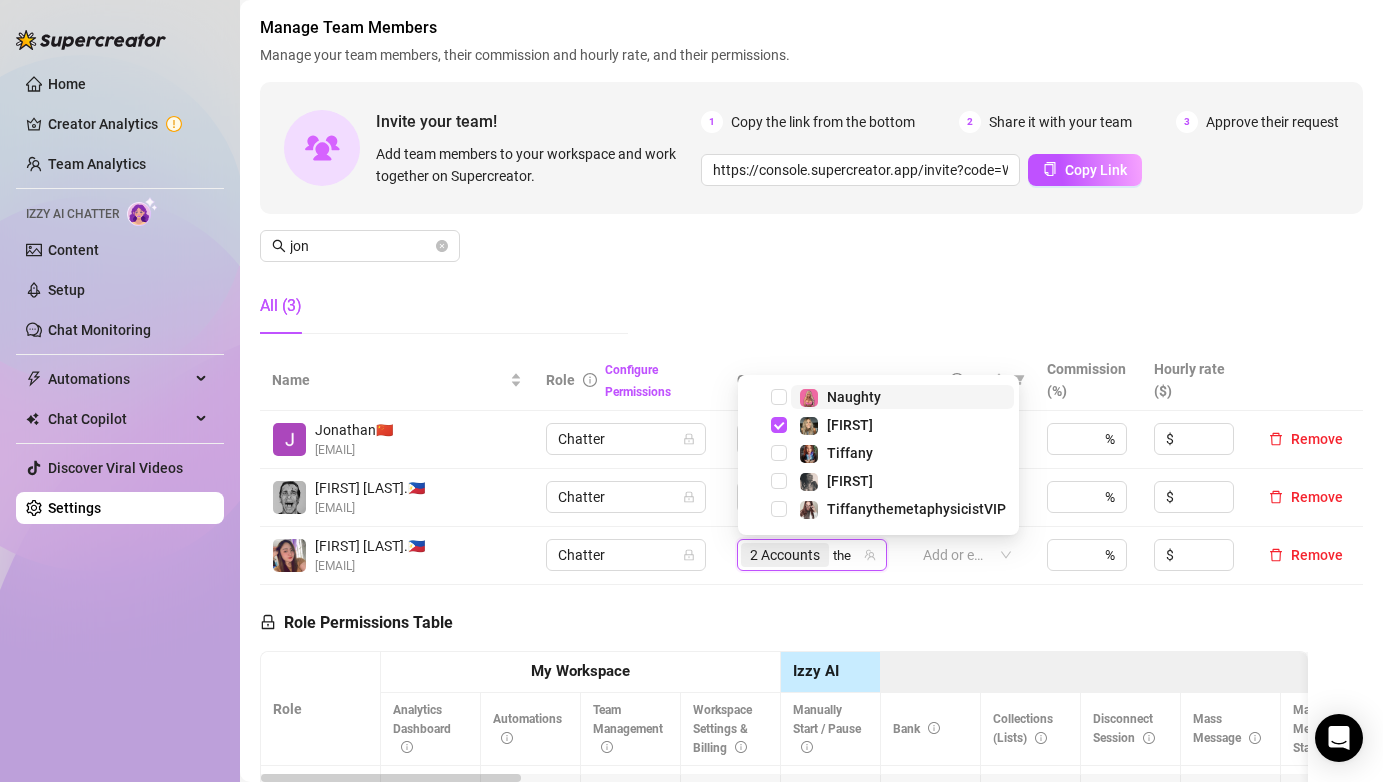 click on "Role Permissions Table Role My Workspace Izzy AI OnlyFans Side Menu OnlyFans Chat Page OnlyFans Account Settings OnlyFans Statements Page Analytics Dashboard Automations Team Management Workspace Settings & Billing Manually Start / Pause Bank Collections (Lists) Disconnect Session Mass Message Mass Message Stats My Profile Notifications Your Cards Posts Promotions Queue Referrals Release Forms Statistics Story & Highlights Streaming Vault Chats Chat - Add New Media Account Fans and following General (Display) Messaging Notifications Privacy and safety Profile Social Media Story Streaming Subscription price and bundles Tracking Links Statements (Earnings) Chargebacks Earnings Statistics Payout Requests Referrals                                                                                     Chatter Account Manager Team Manager Supervisor Owner Analyst" at bounding box center (784, 863) 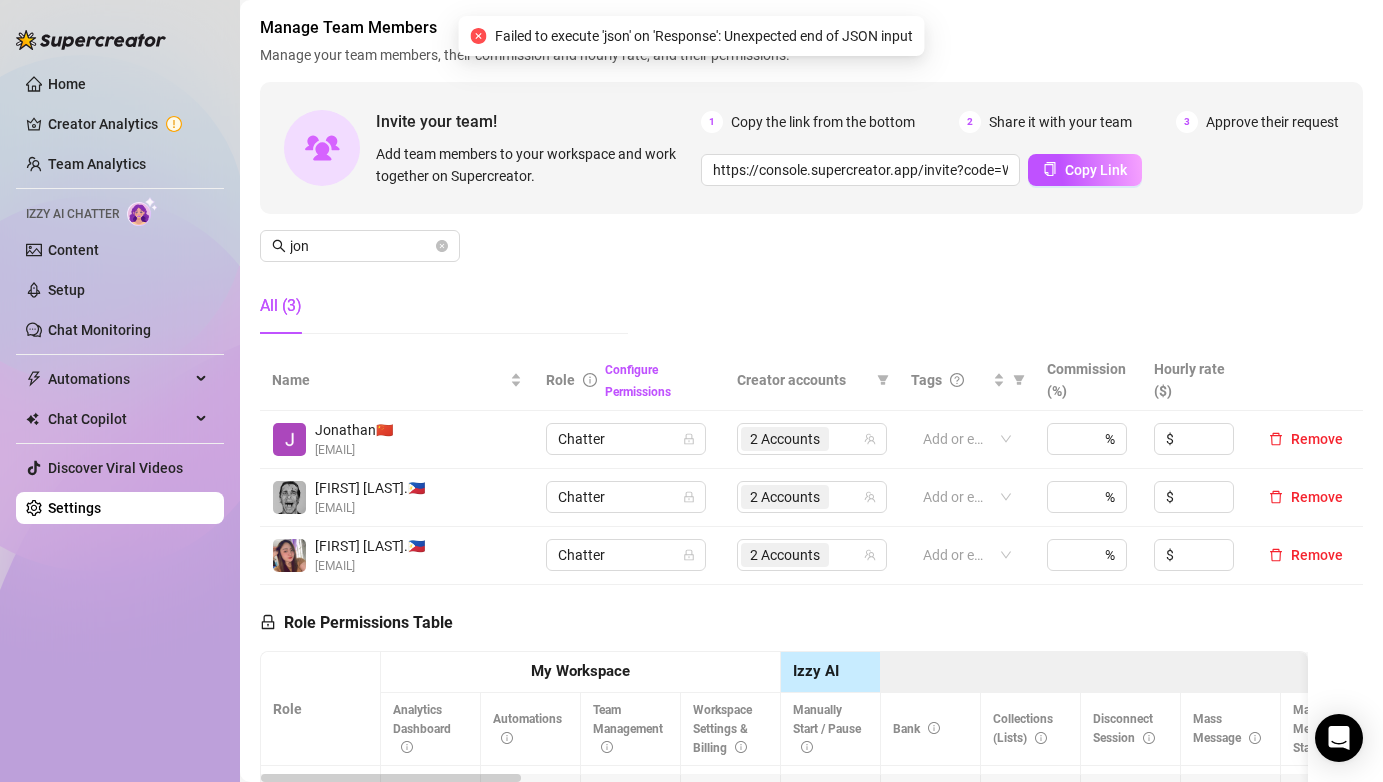 click on "All (3)" at bounding box center (444, 306) 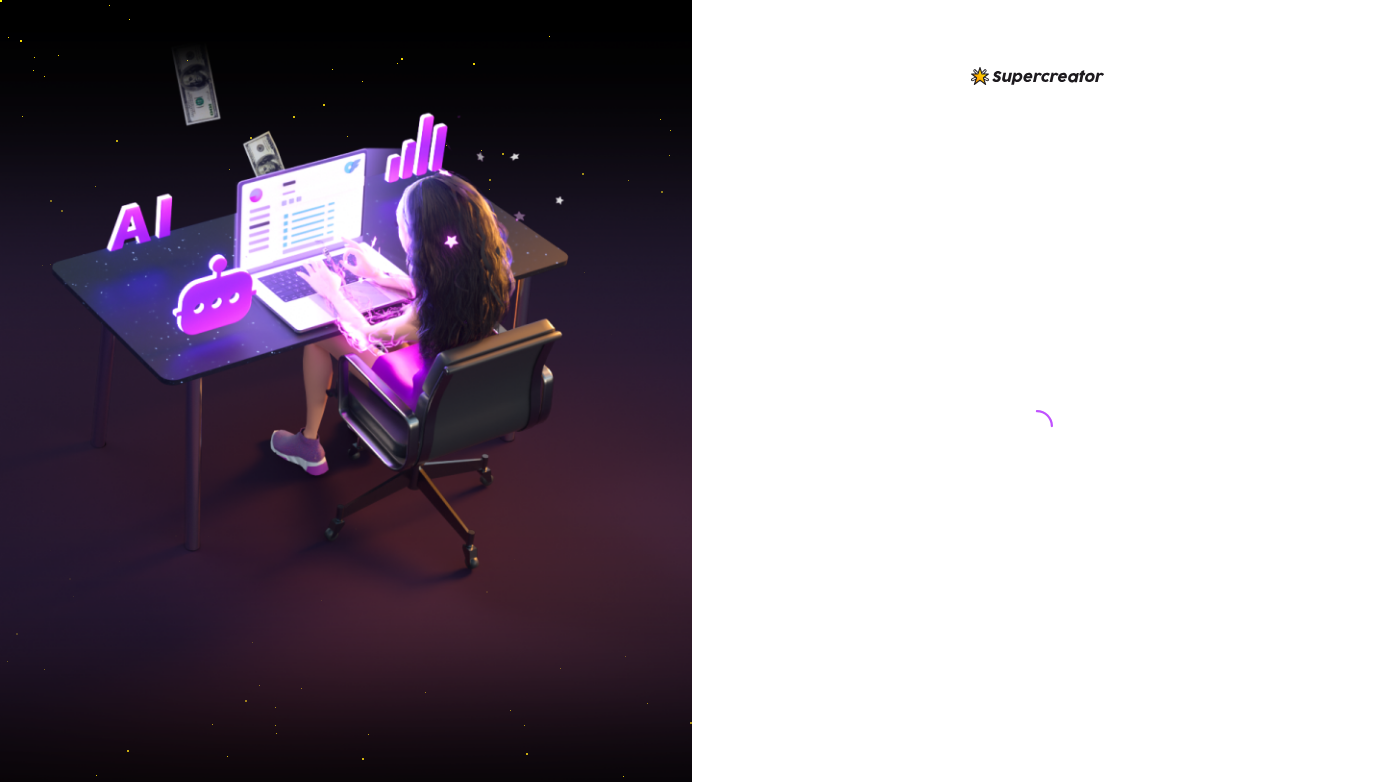 scroll, scrollTop: 0, scrollLeft: 0, axis: both 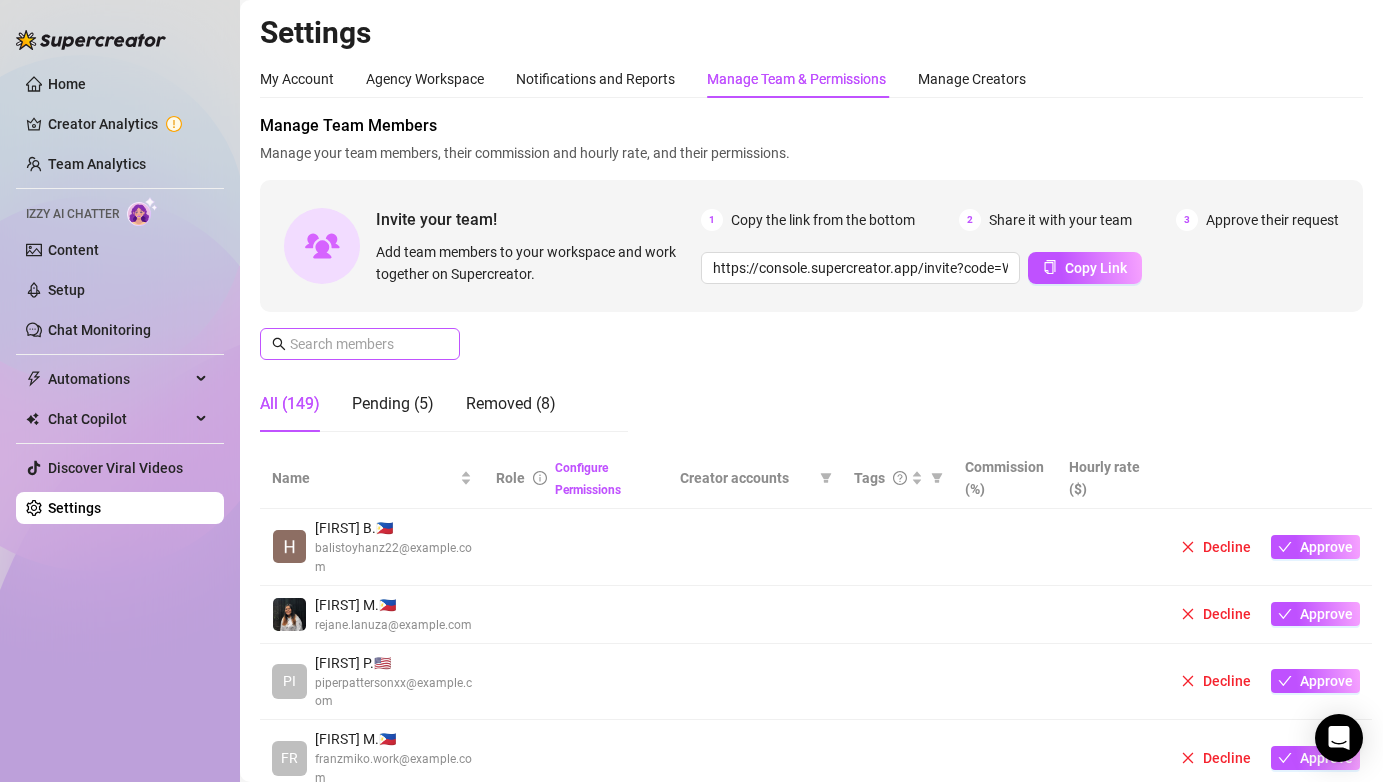 click at bounding box center [360, 344] 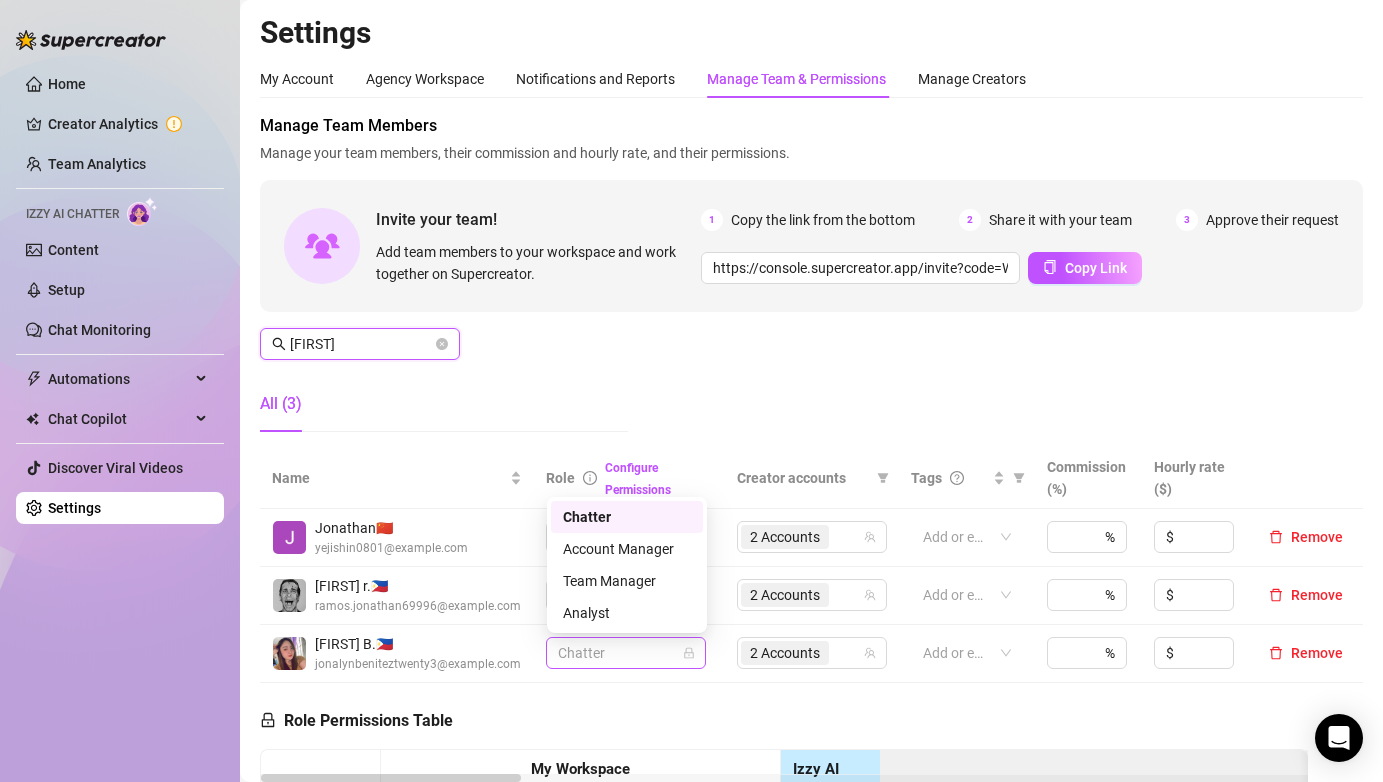 click on "Chatter" at bounding box center (626, 653) 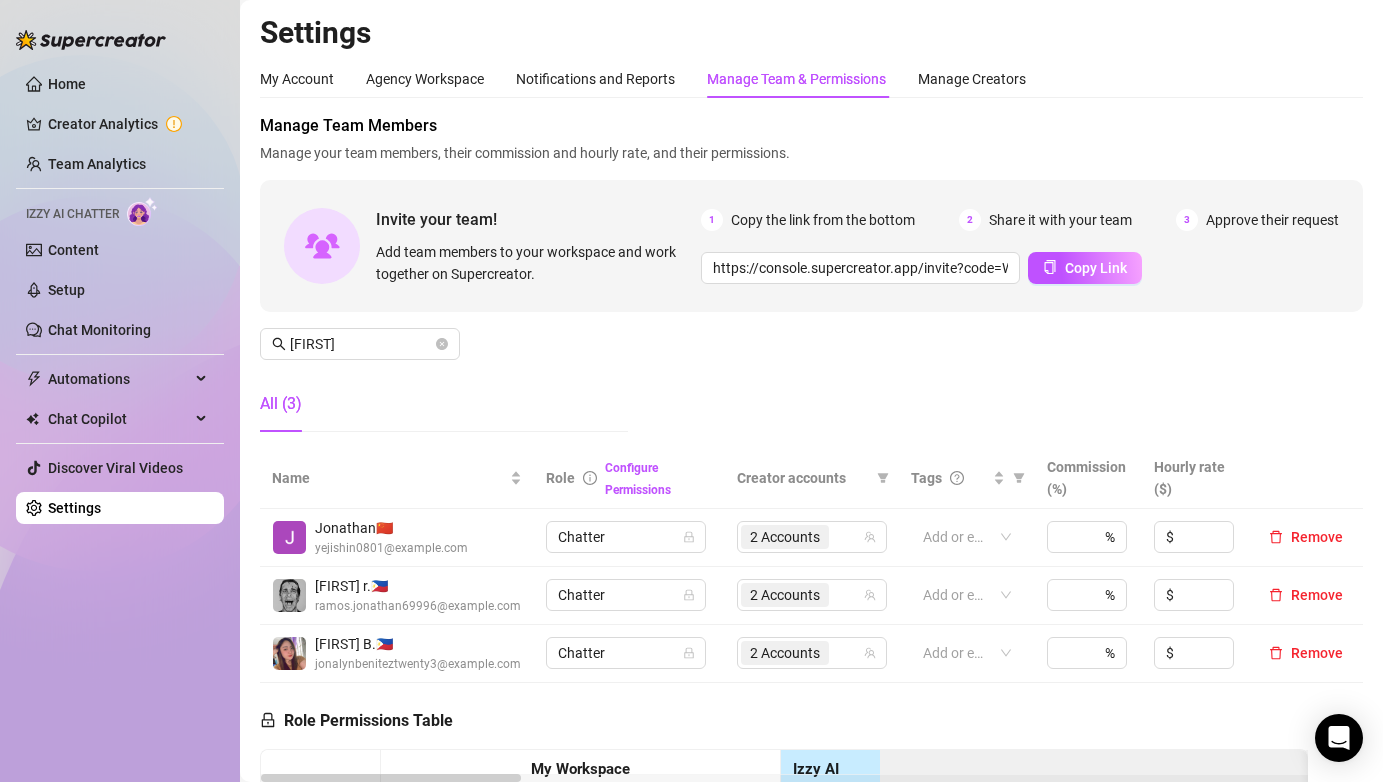click on "Role Permissions Table Role My Workspace Izzy AI OnlyFans Side Menu OnlyFans Chat Page OnlyFans Account Settings OnlyFans Statements Page Analytics Dashboard Automations Team Management Workspace Settings & Billing Manually Start / Pause Bank Collections (Lists) Disconnect Session Mass Message Mass Message Stats My Profile Notifications Your Cards Posts Promotions Queue Referrals Release Forms Statistics Story & Highlights Streaming Vault Chats Chat - Add New Media Account Fans and following General (Display) Messaging Notifications Privacy and safety Profile Social Media Story Streaming Subscription price and bundles Tracking Links Statements (Earnings) Chargebacks Earnings Statistics Payout Requests Referrals                                                                                     Chatter Account Manager Team Manager Supervisor Owner Analyst" at bounding box center (784, 961) 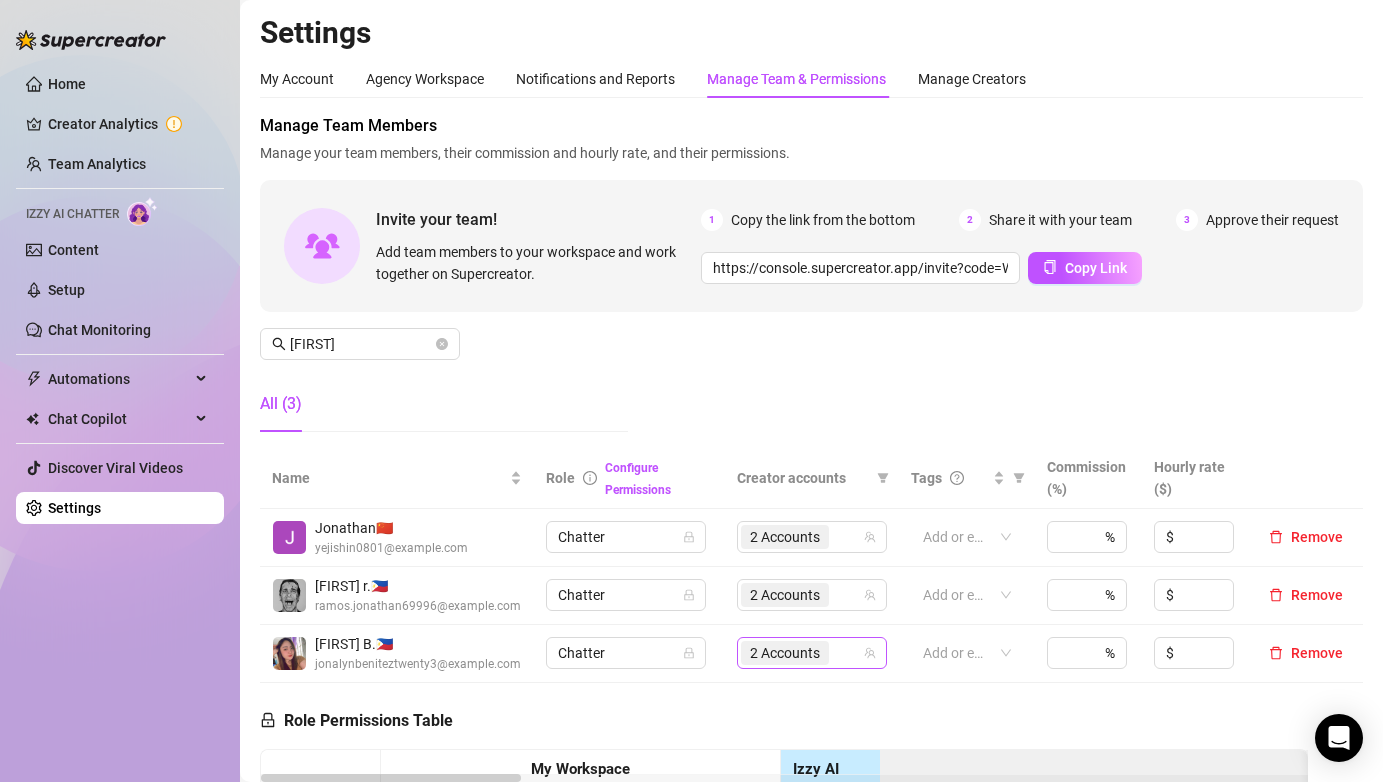 click on "2 Accounts" at bounding box center (801, 653) 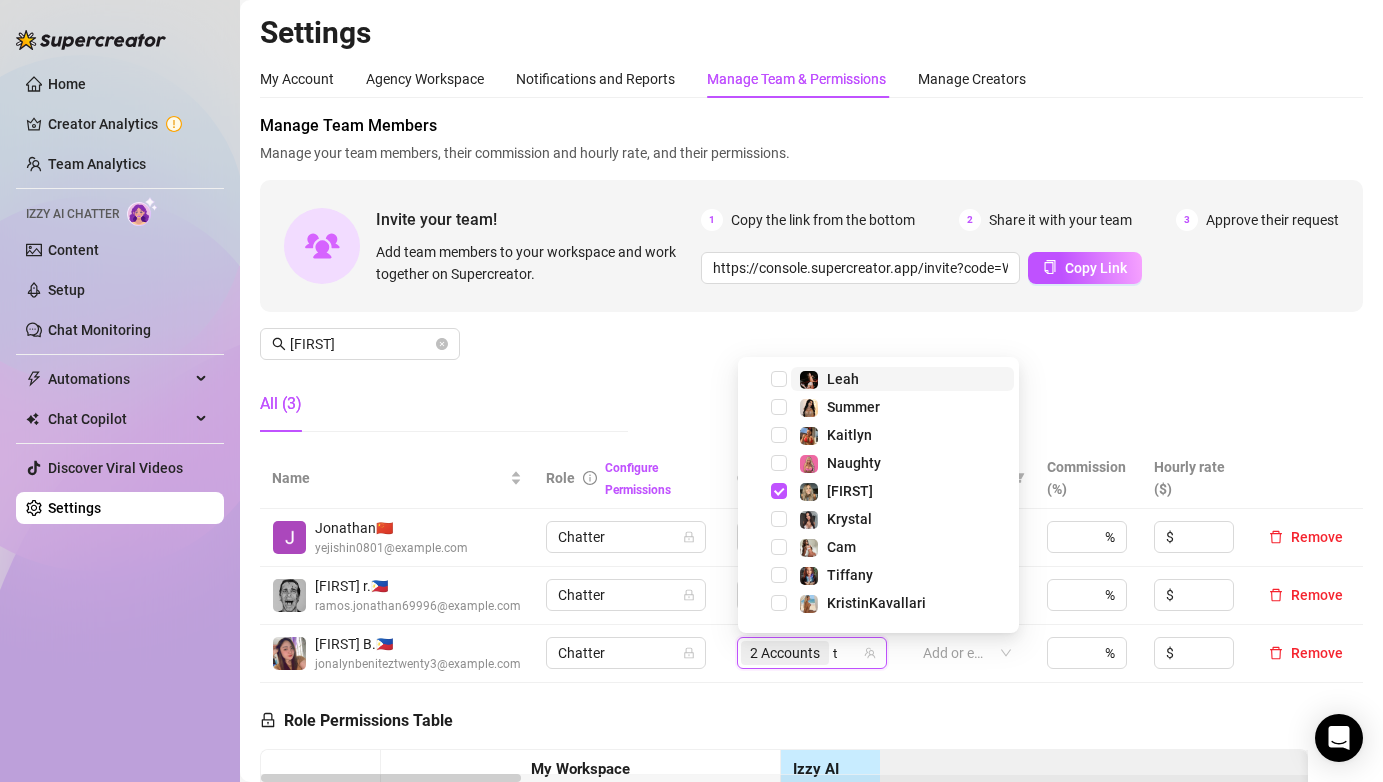 type on "th" 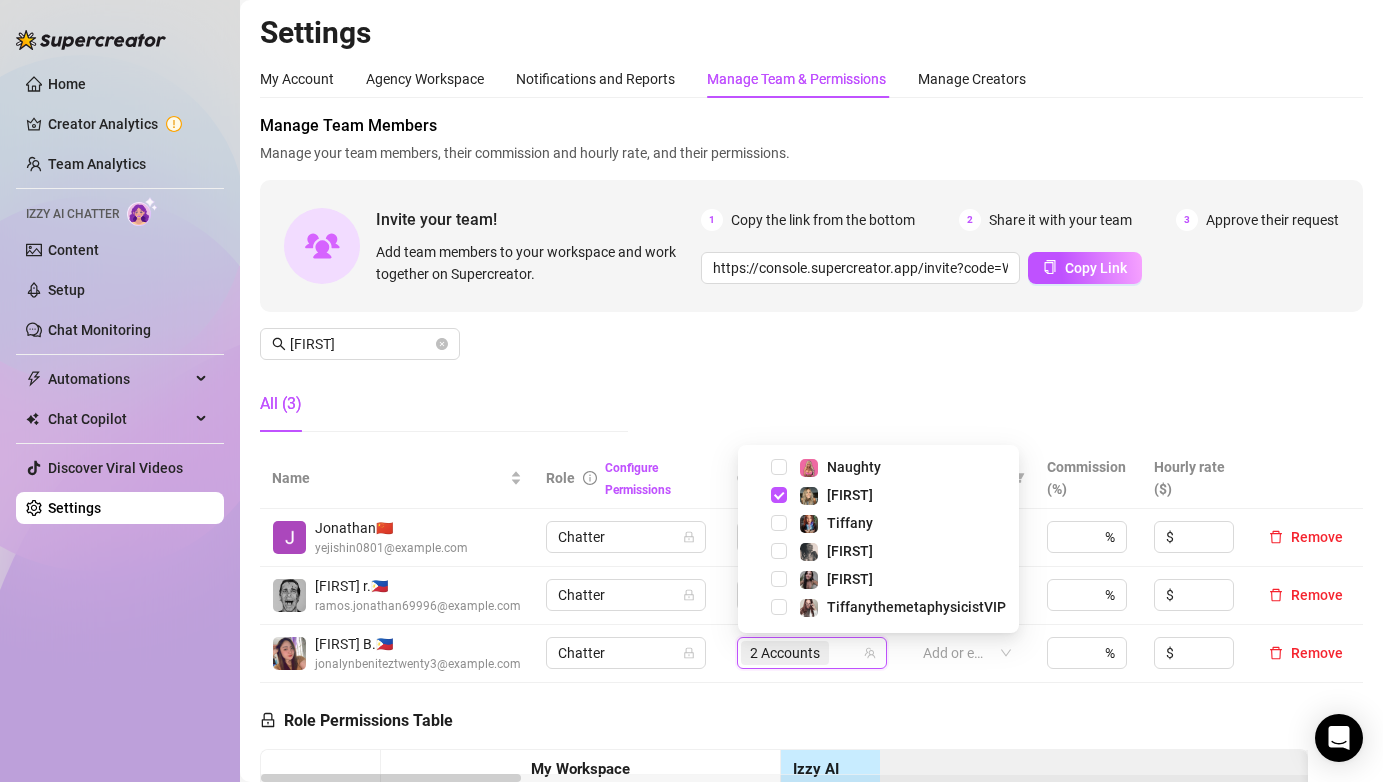 click on "All (3)" at bounding box center (444, 404) 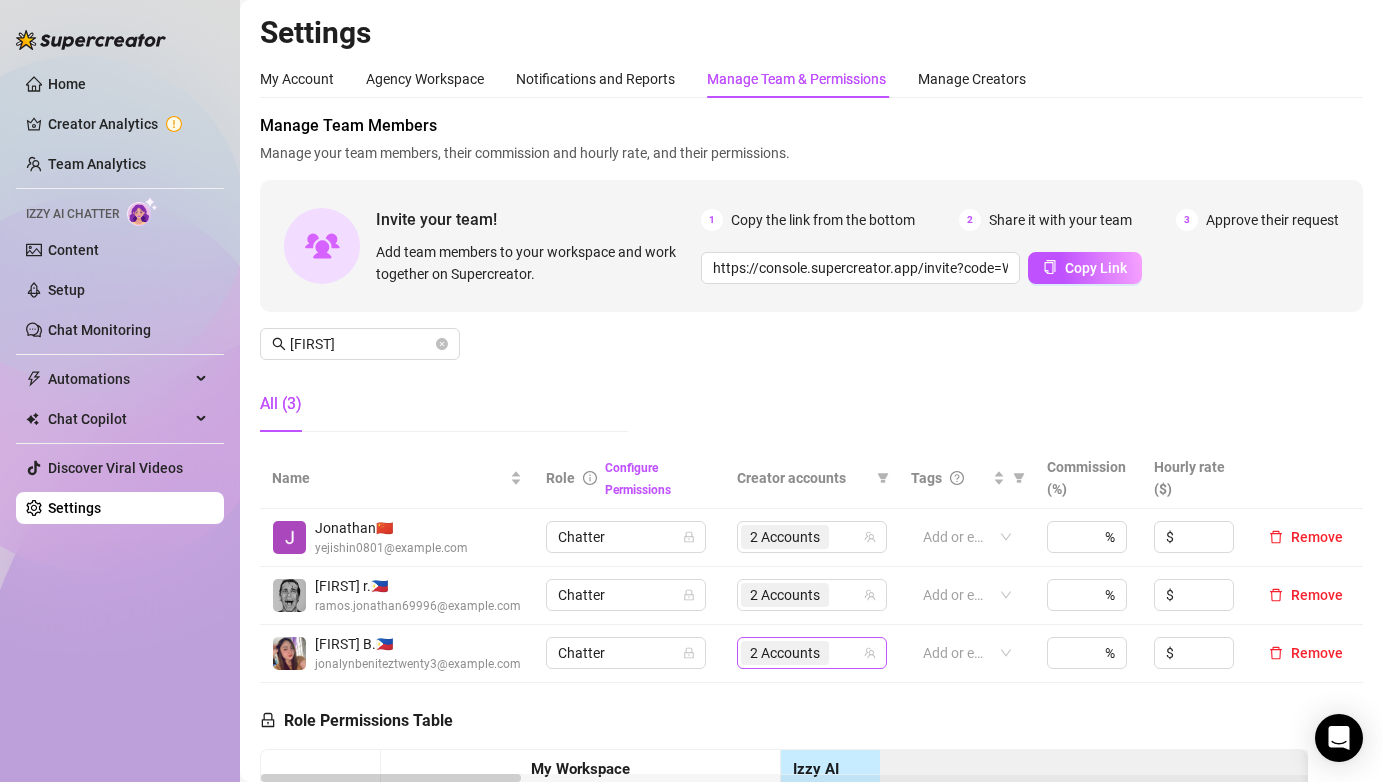 click on "2 Accounts" at bounding box center (801, 653) 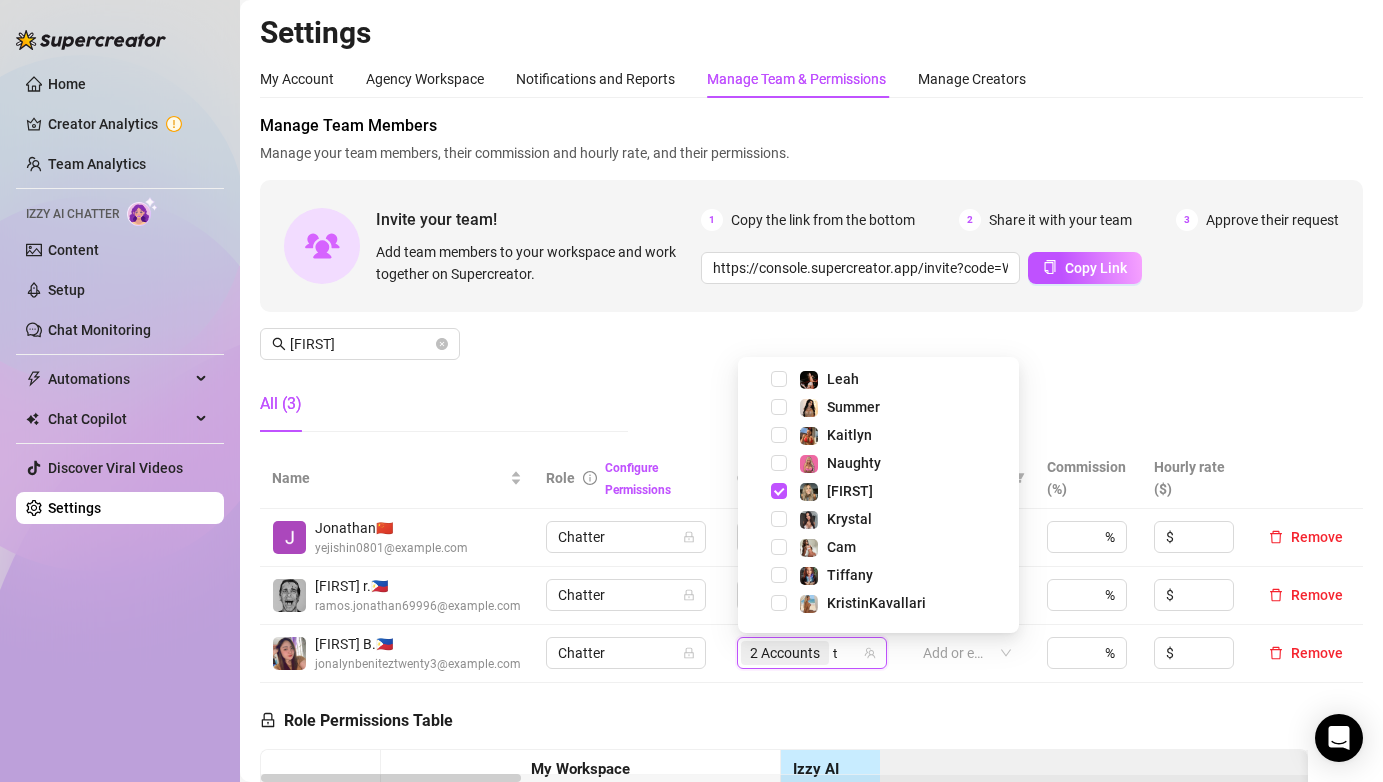 type on "t" 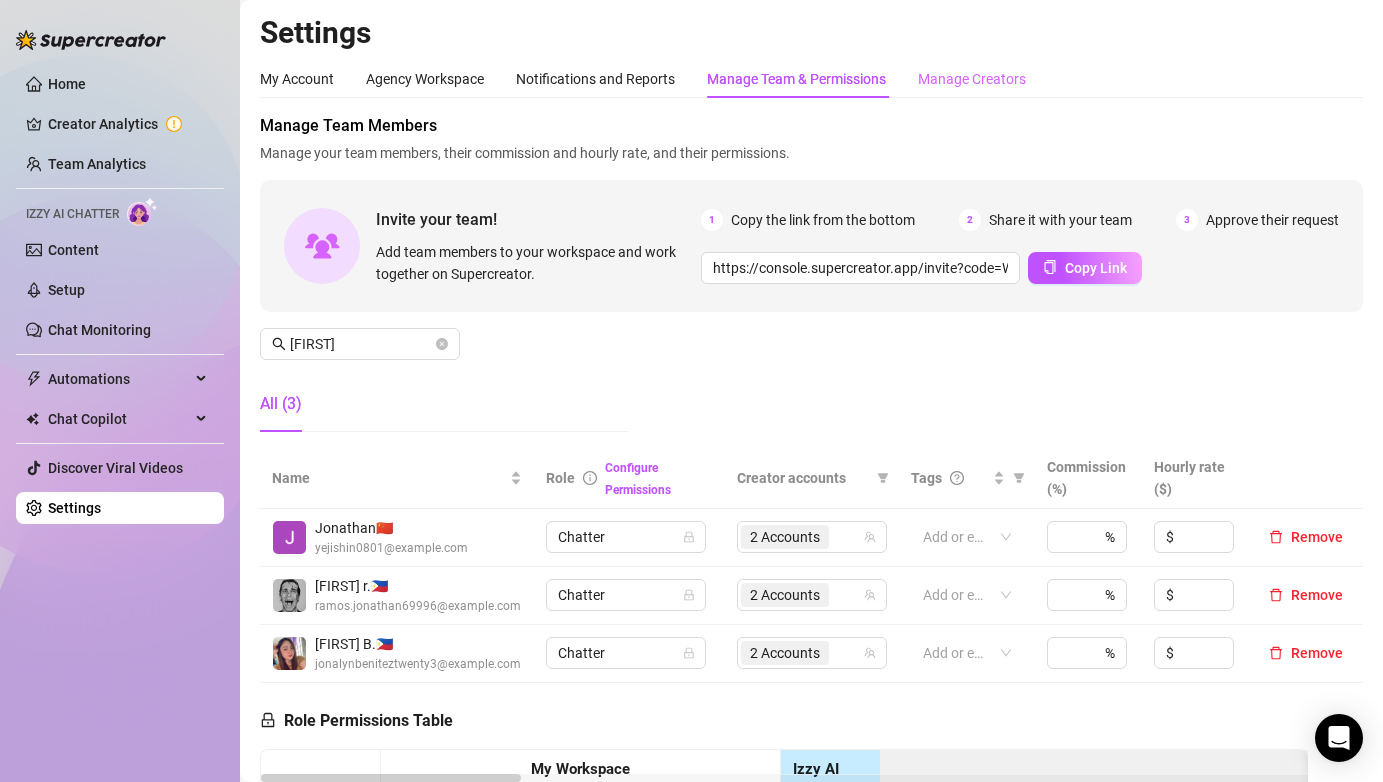 click on "Manage Creators" at bounding box center [972, 79] 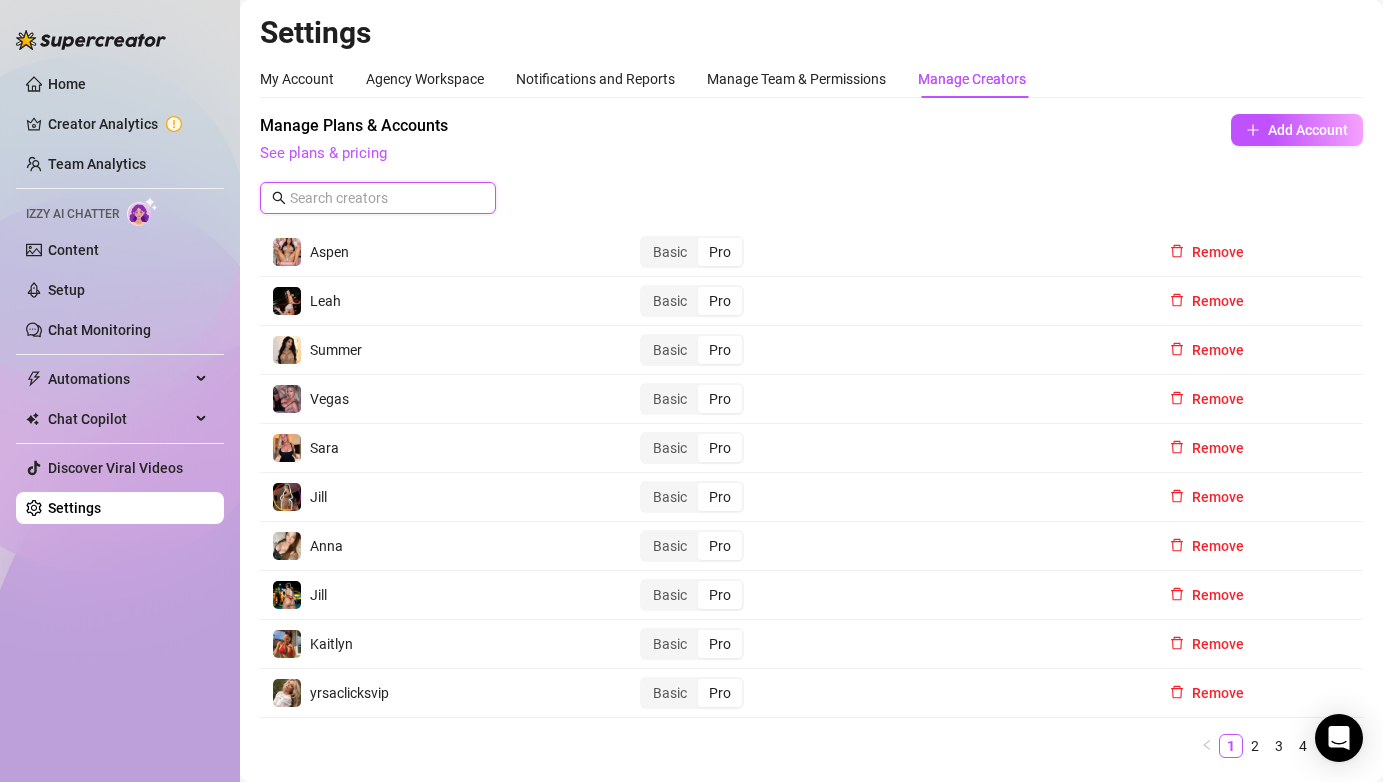 click at bounding box center (379, 198) 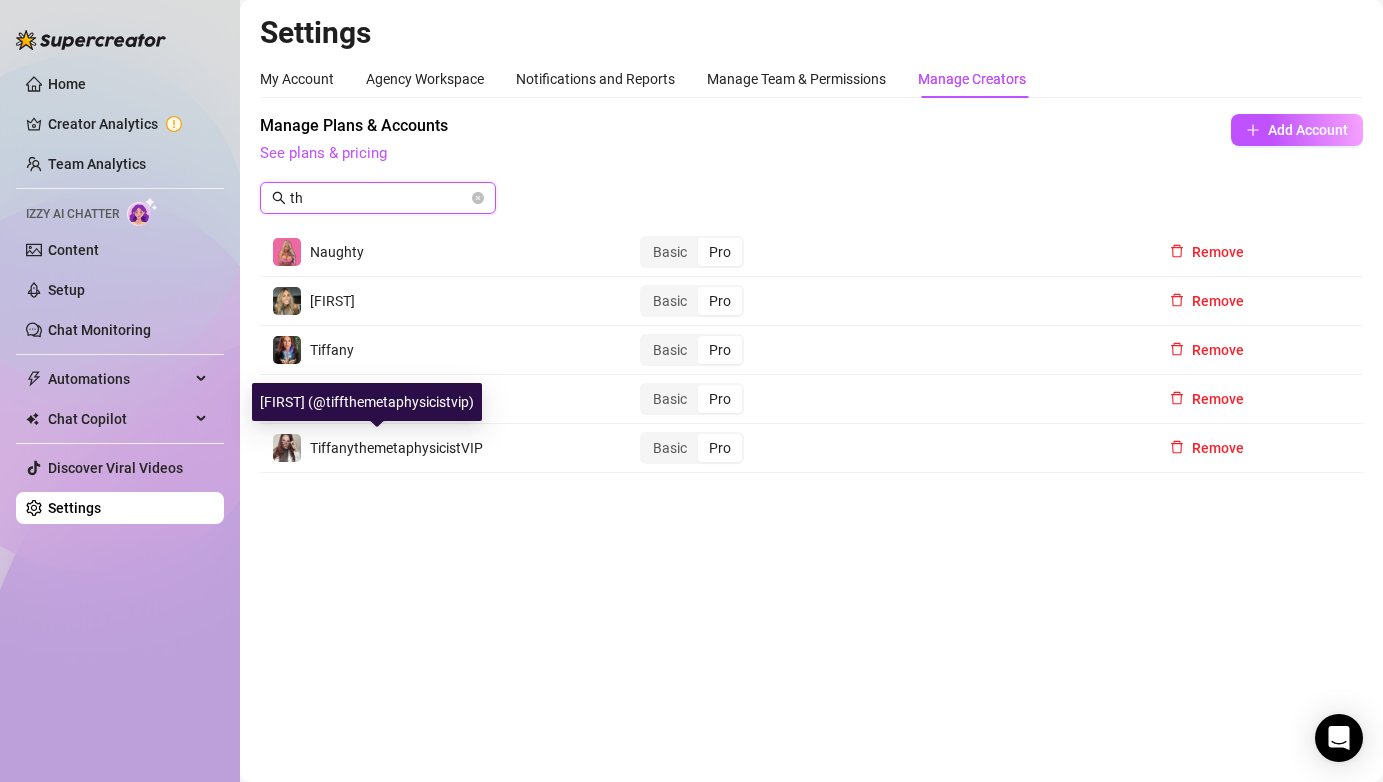 type on "t" 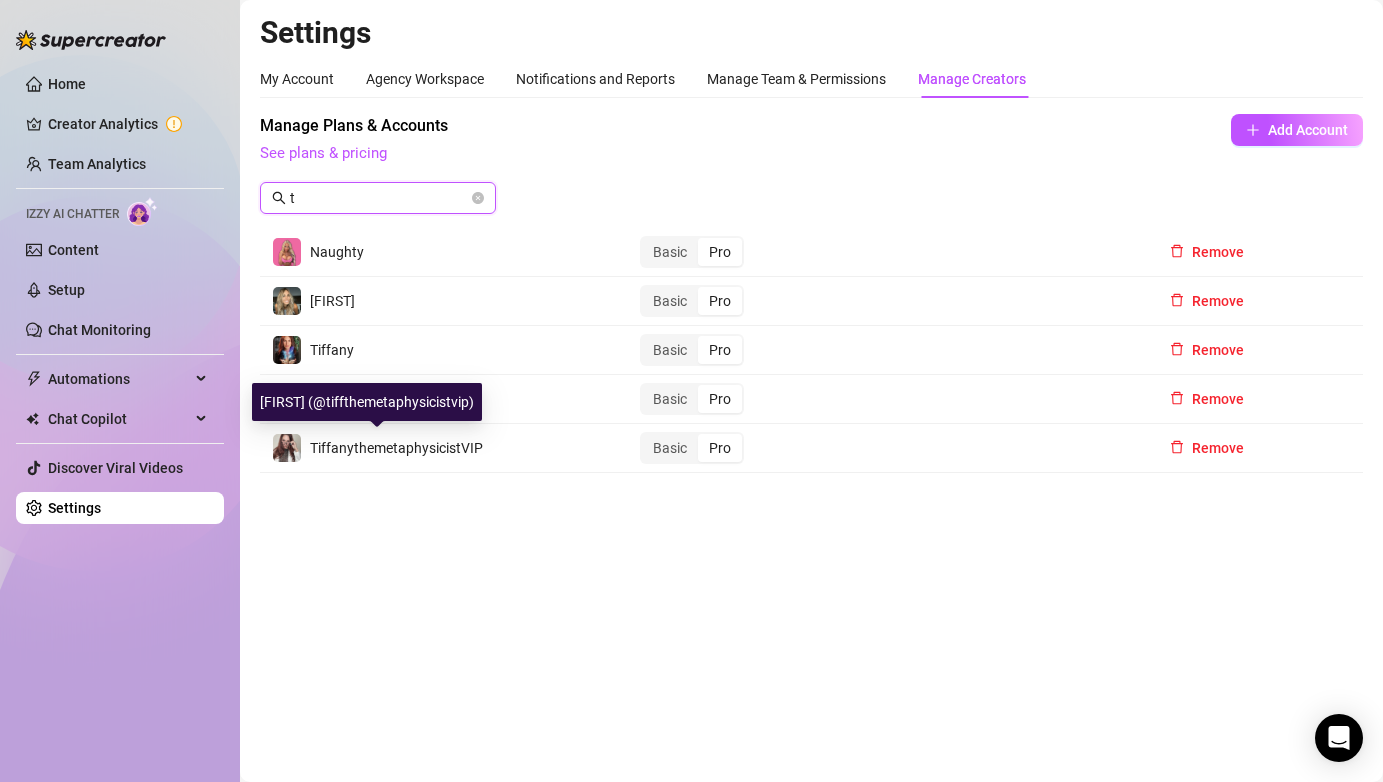 type 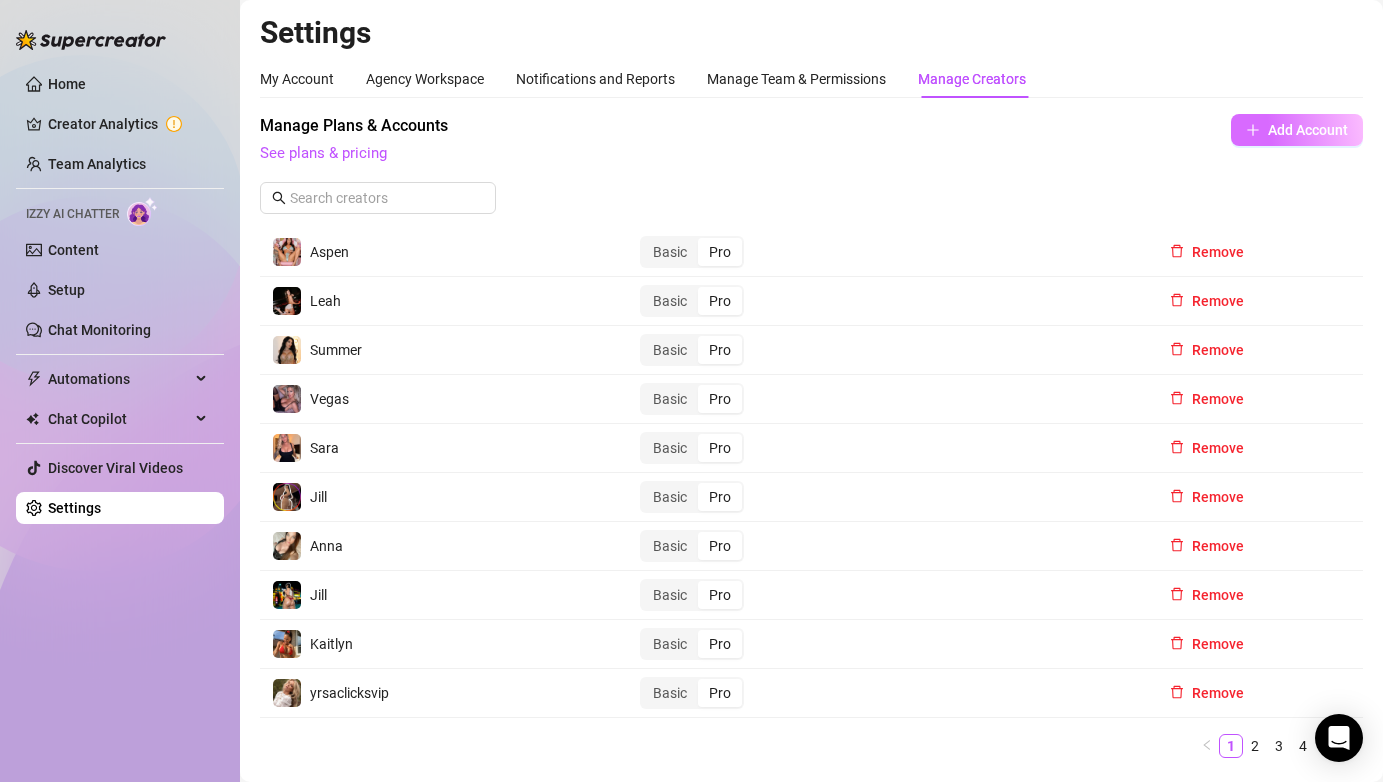click on "Add Account" at bounding box center [1297, 130] 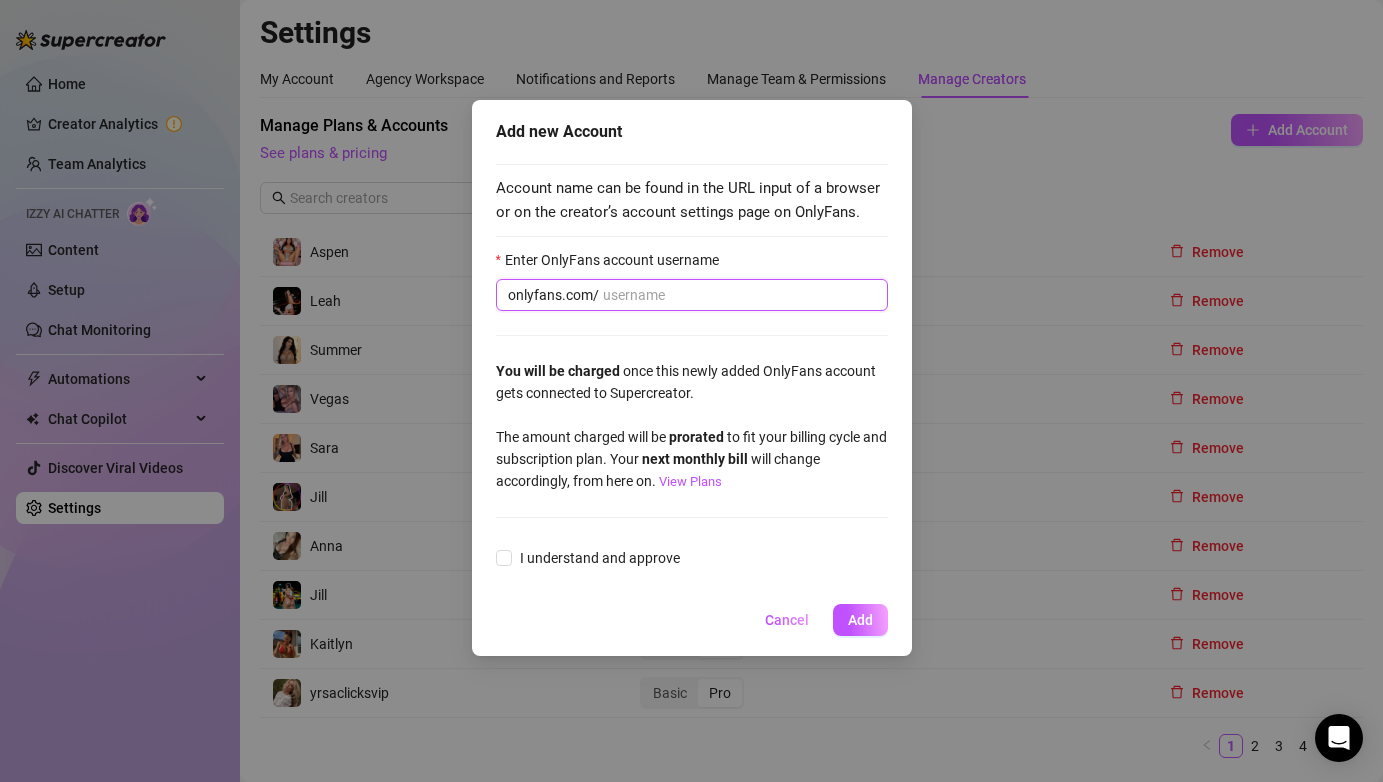 click on "Enter OnlyFans account username" at bounding box center (739, 295) 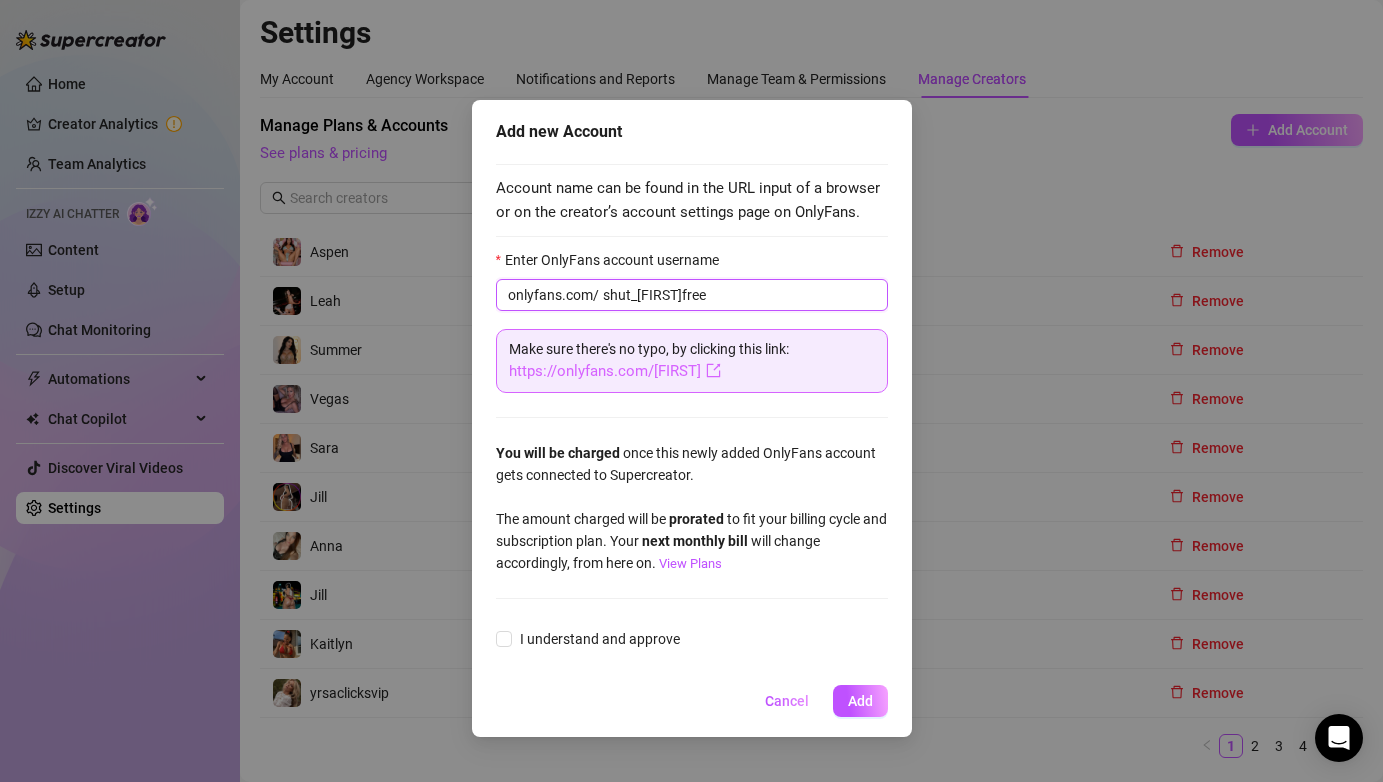 type on "shut_upshelbyfree" 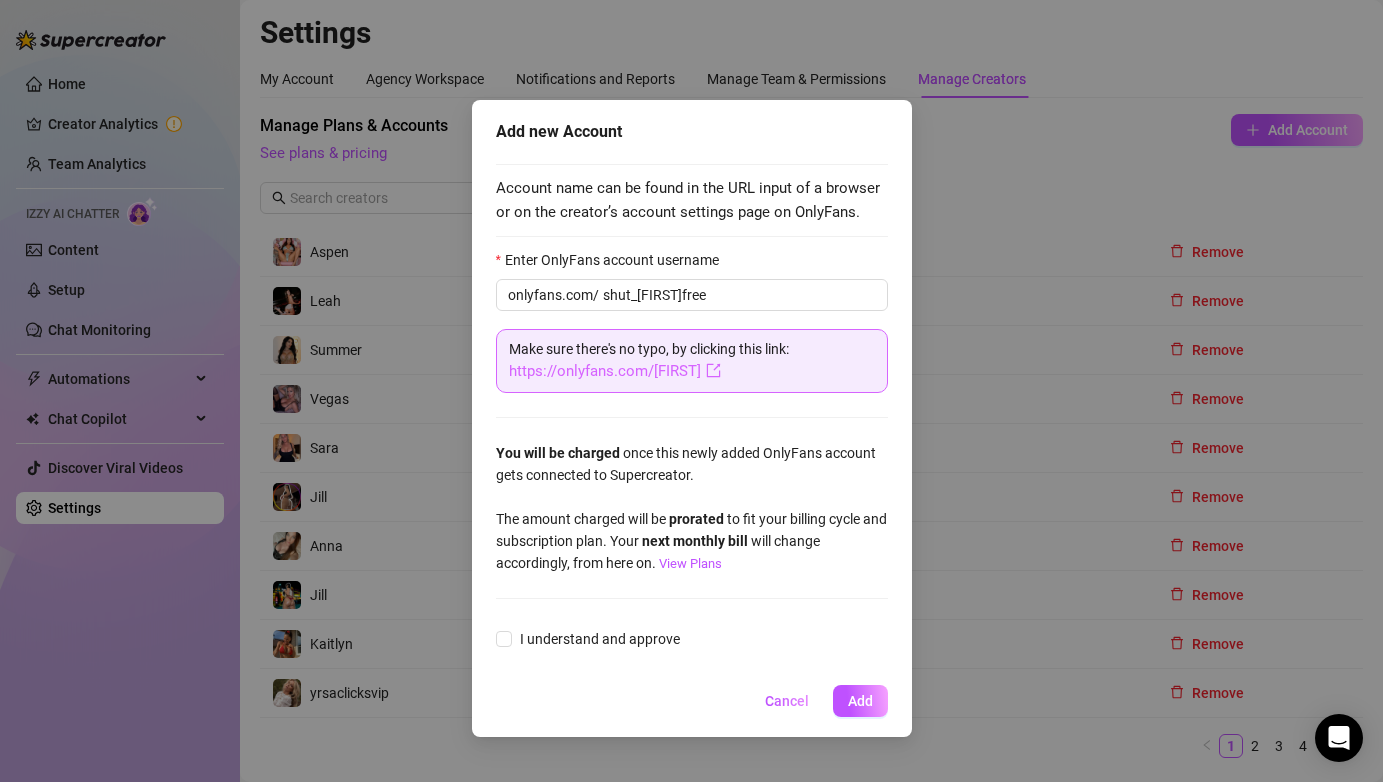 click on "https://onlyfans.com/shut_upshelbyfree" at bounding box center [615, 371] 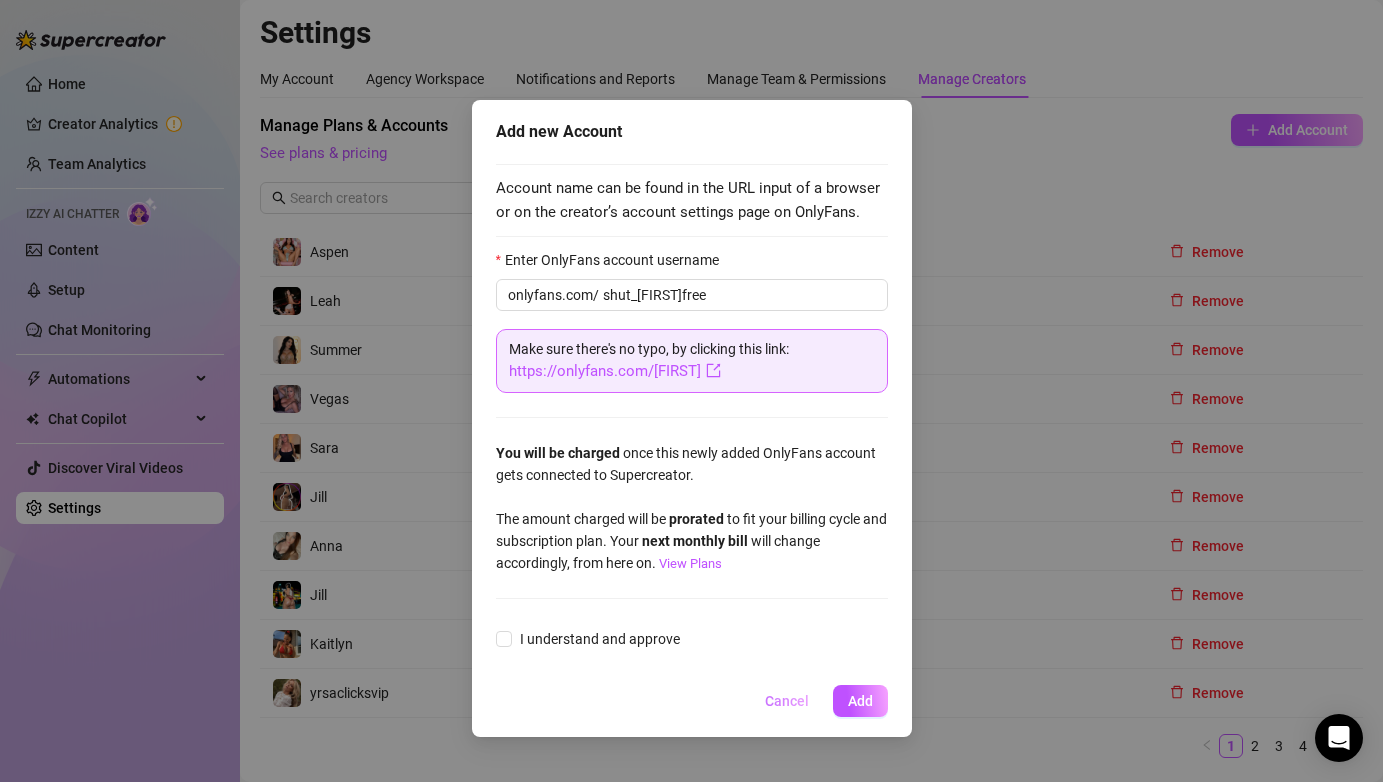 click on "Cancel" at bounding box center (787, 701) 